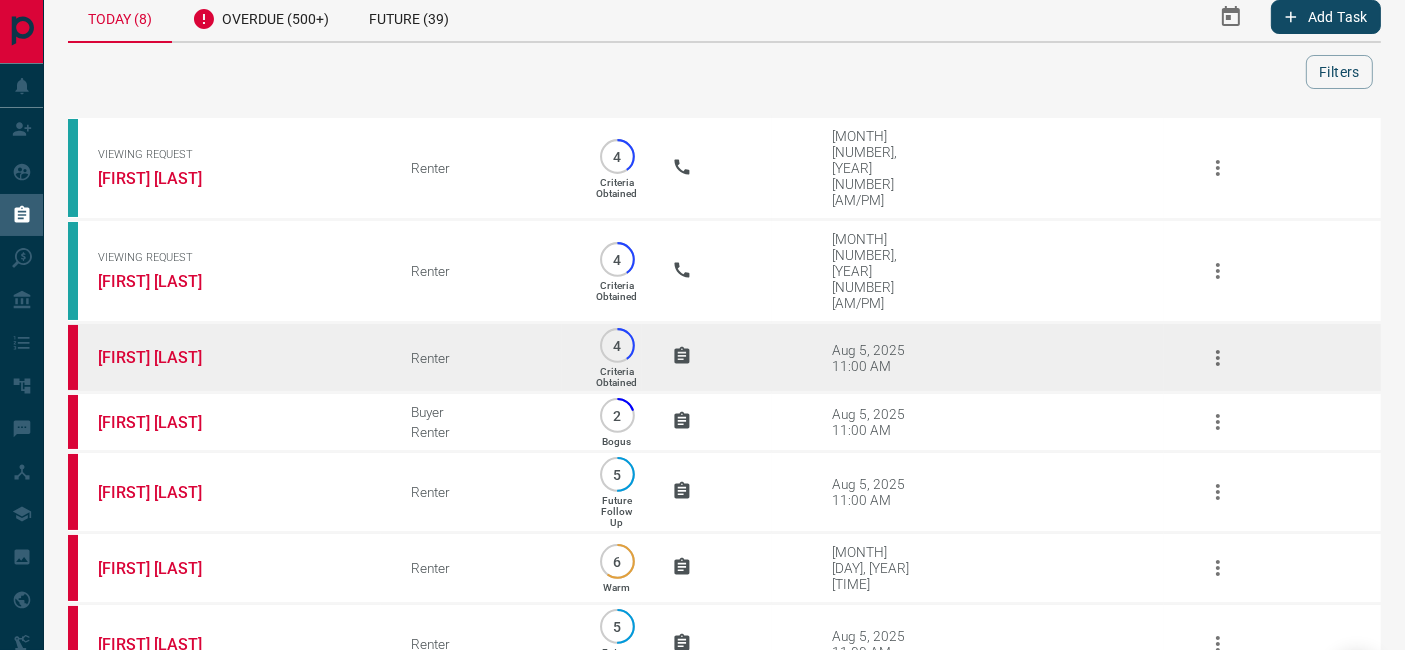 scroll, scrollTop: 0, scrollLeft: 0, axis: both 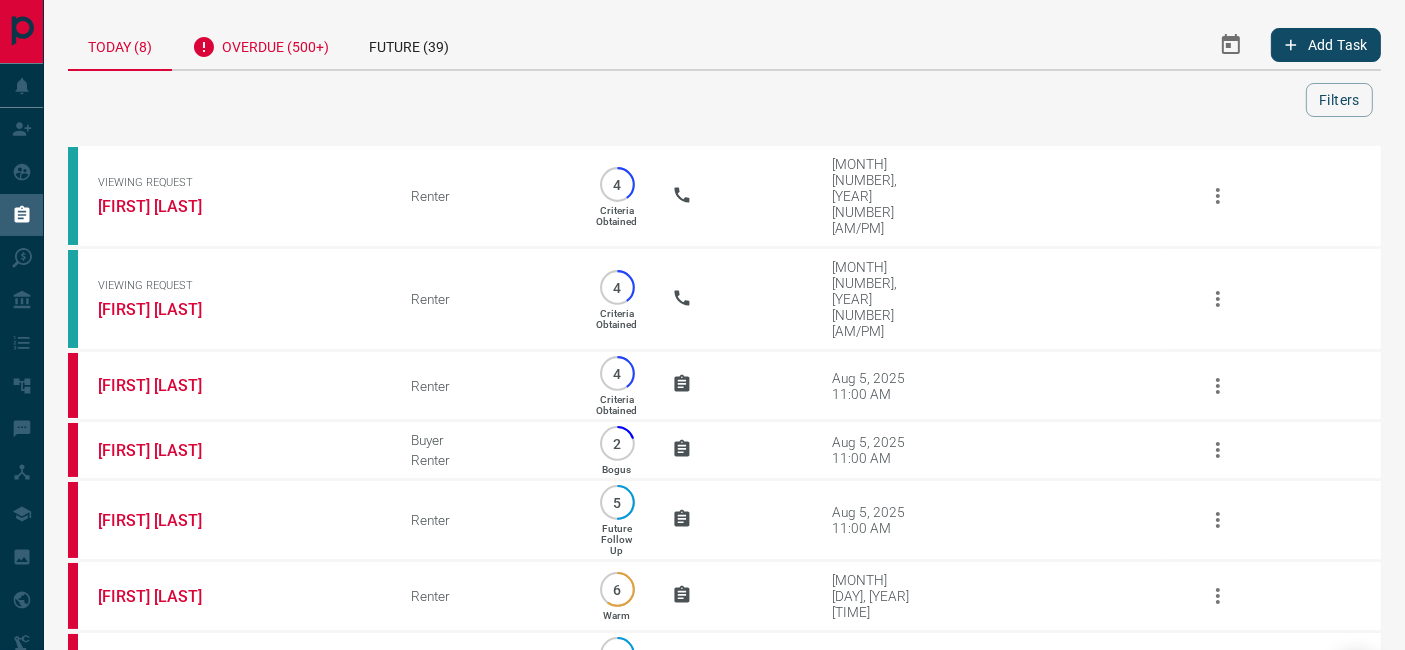 click on "Overdue (500+)" at bounding box center [260, 44] 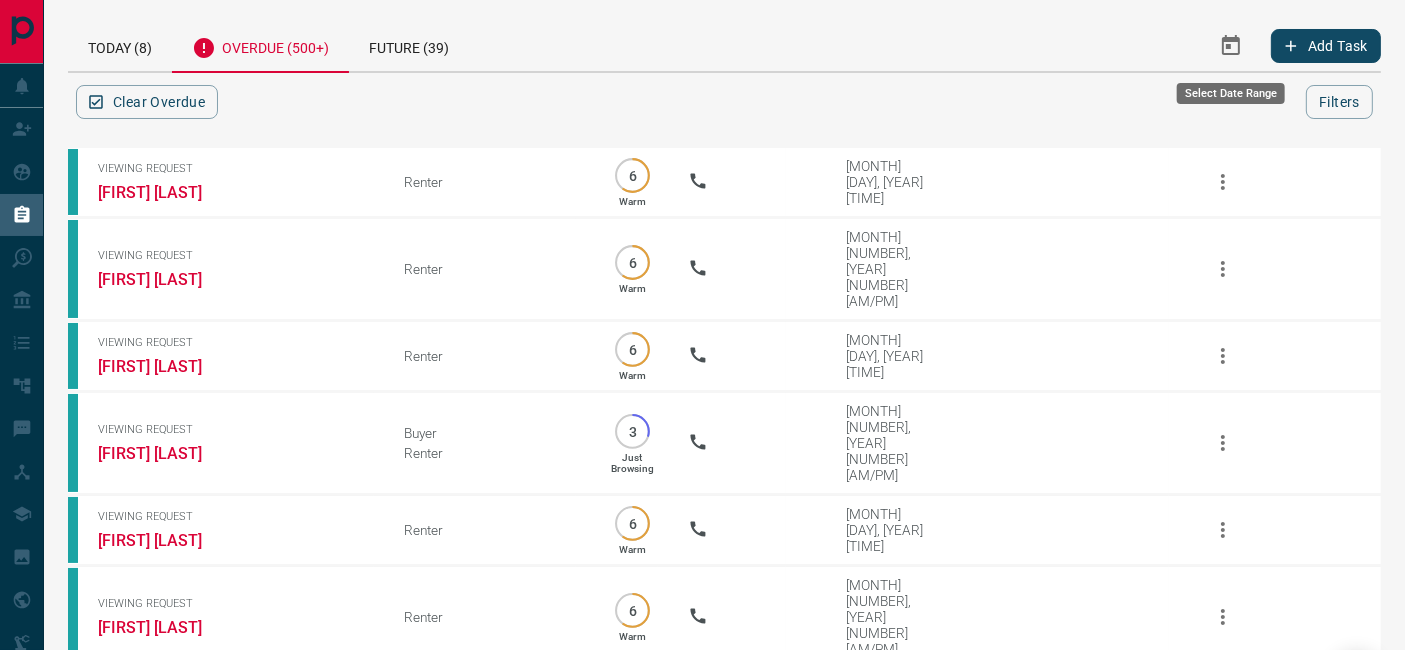 click 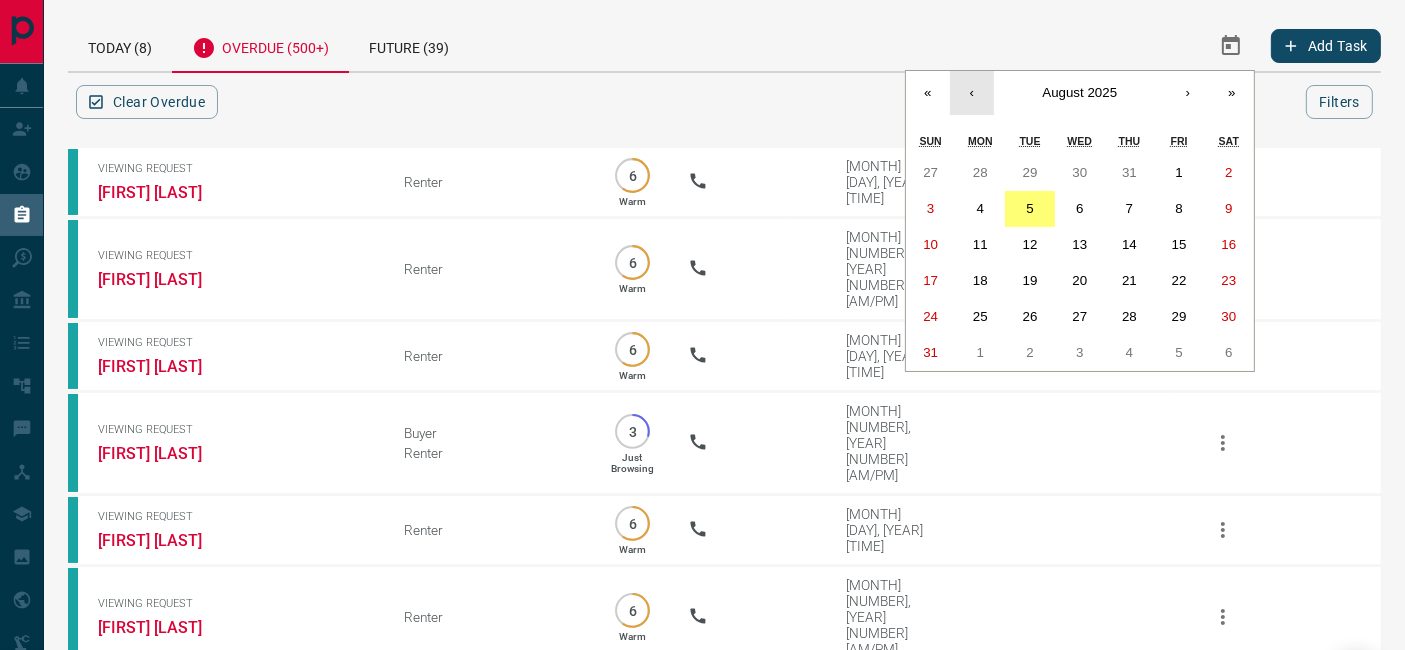 click on "‹" at bounding box center [972, 93] 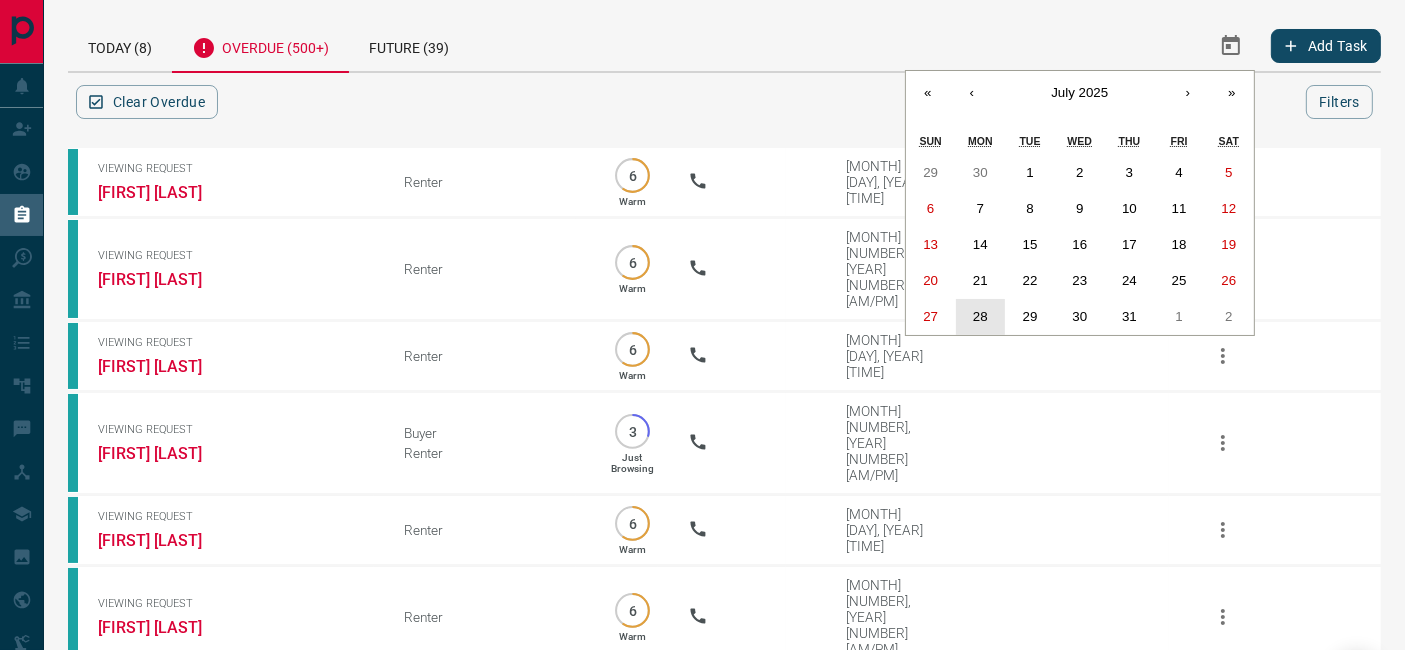 click on "28" at bounding box center (981, 317) 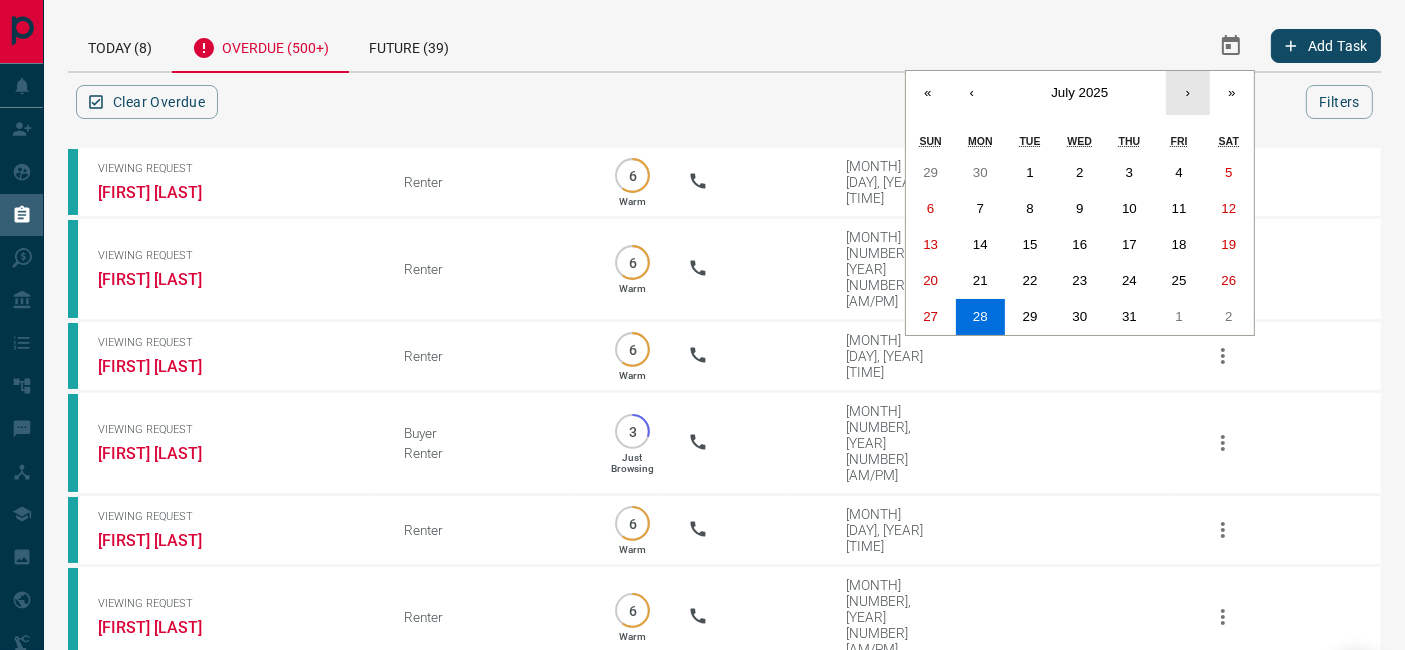 click on "›" at bounding box center (1188, 93) 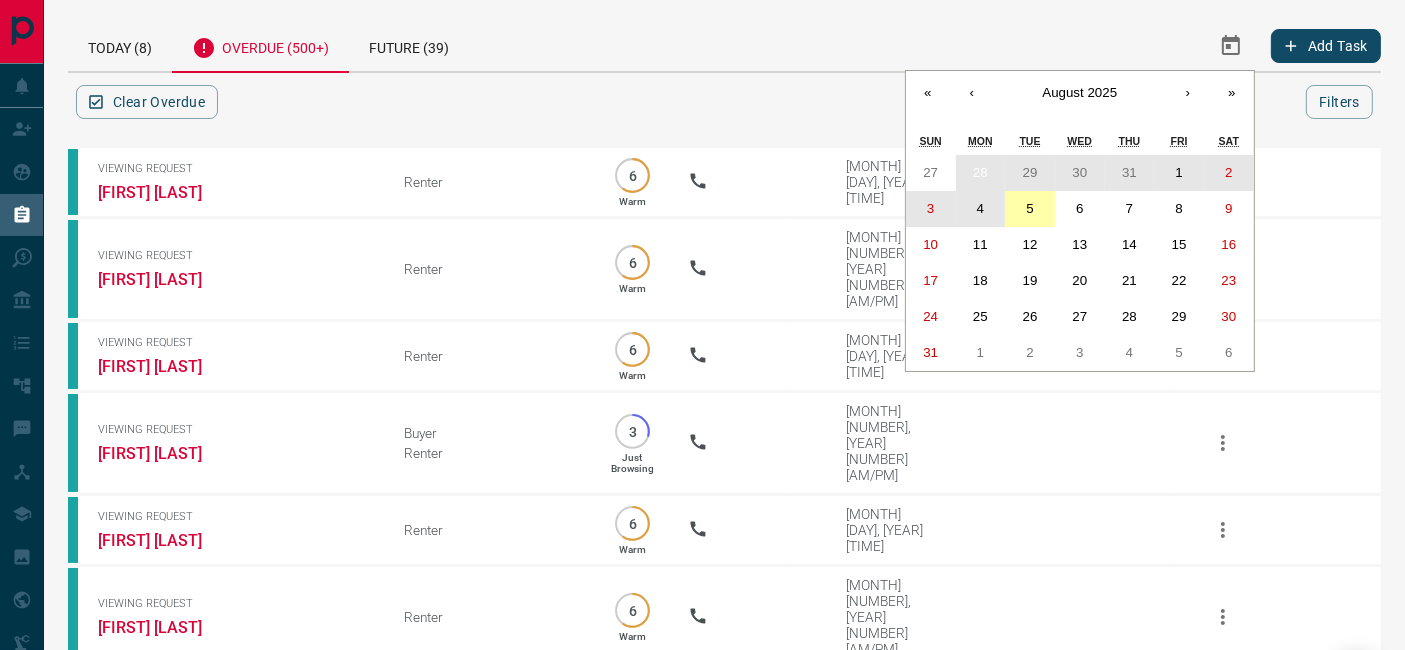 click on "5" at bounding box center (1030, 209) 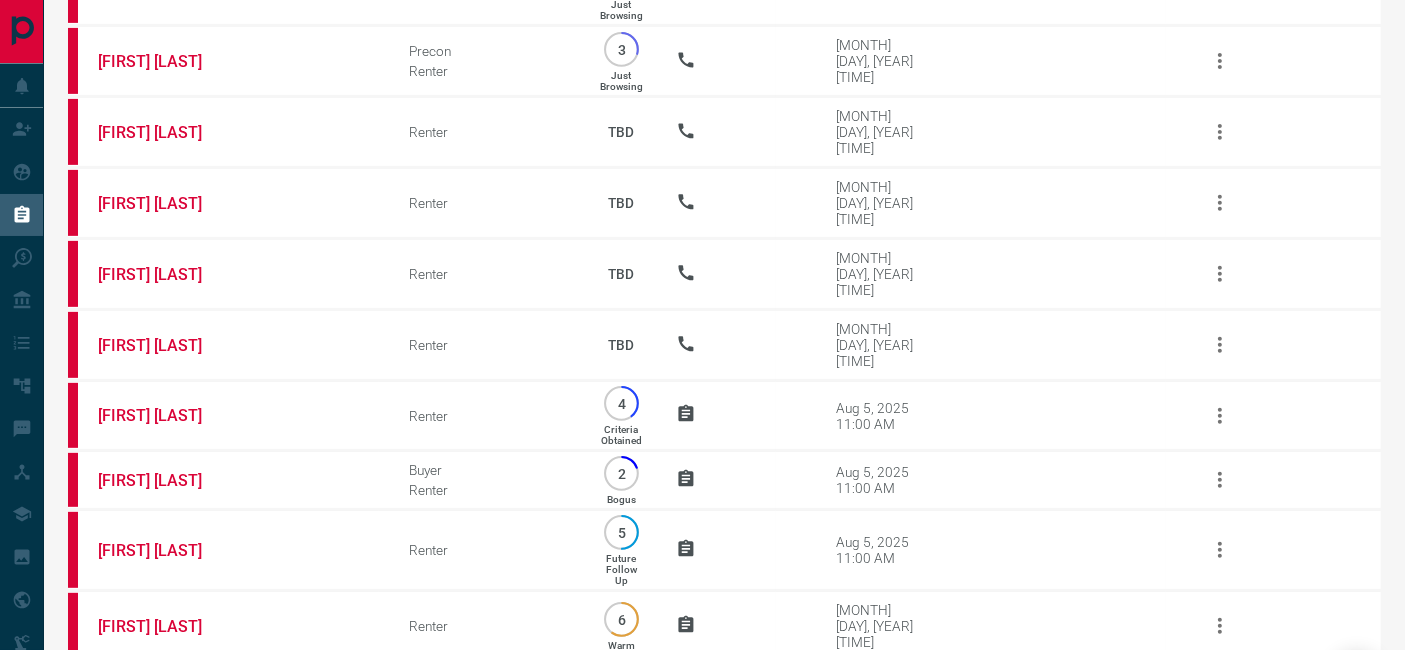 scroll, scrollTop: 0, scrollLeft: 0, axis: both 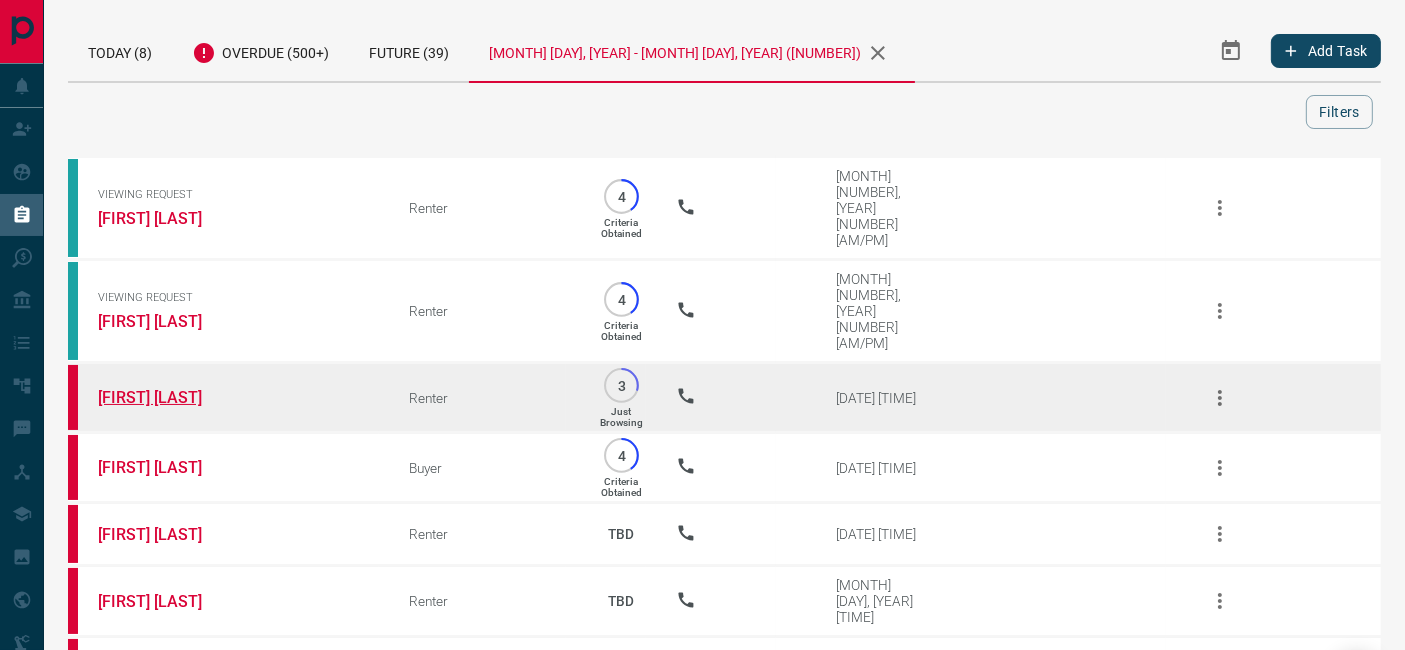 click on "[FIRST] [LAST]" at bounding box center (173, 397) 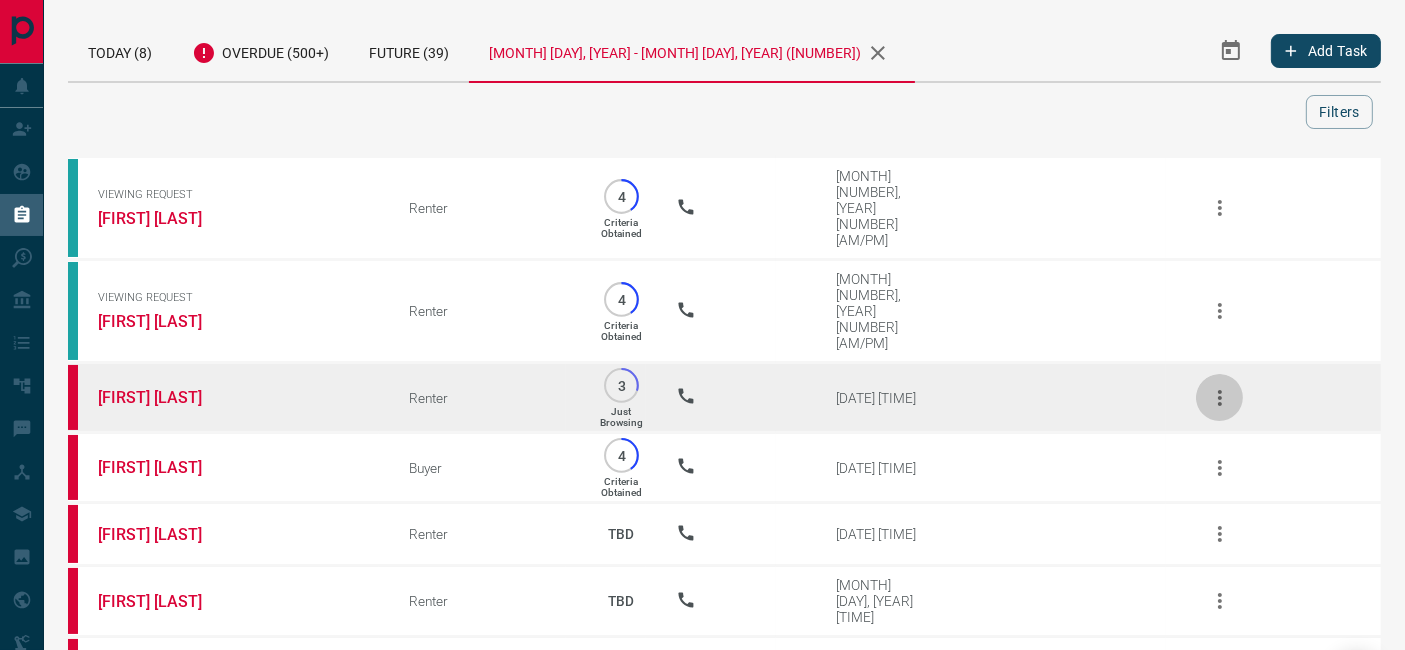 click 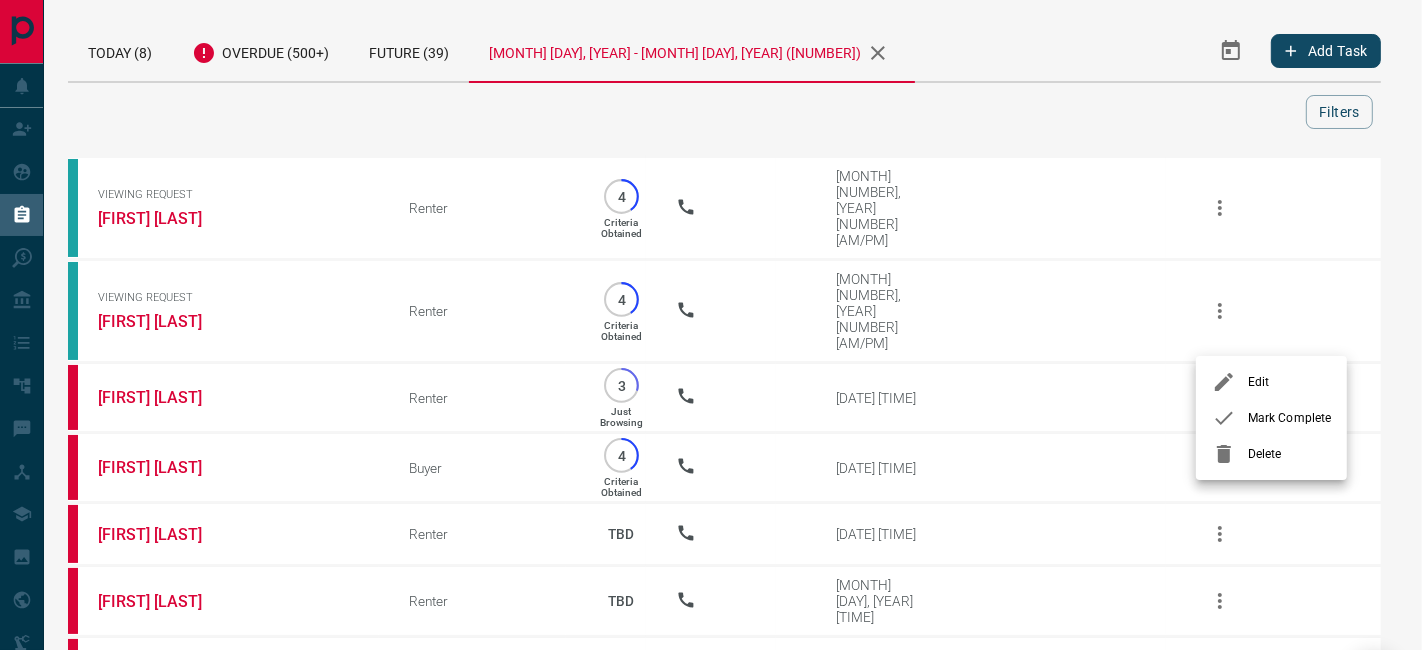 click on "Mark Complete" at bounding box center (1289, 418) 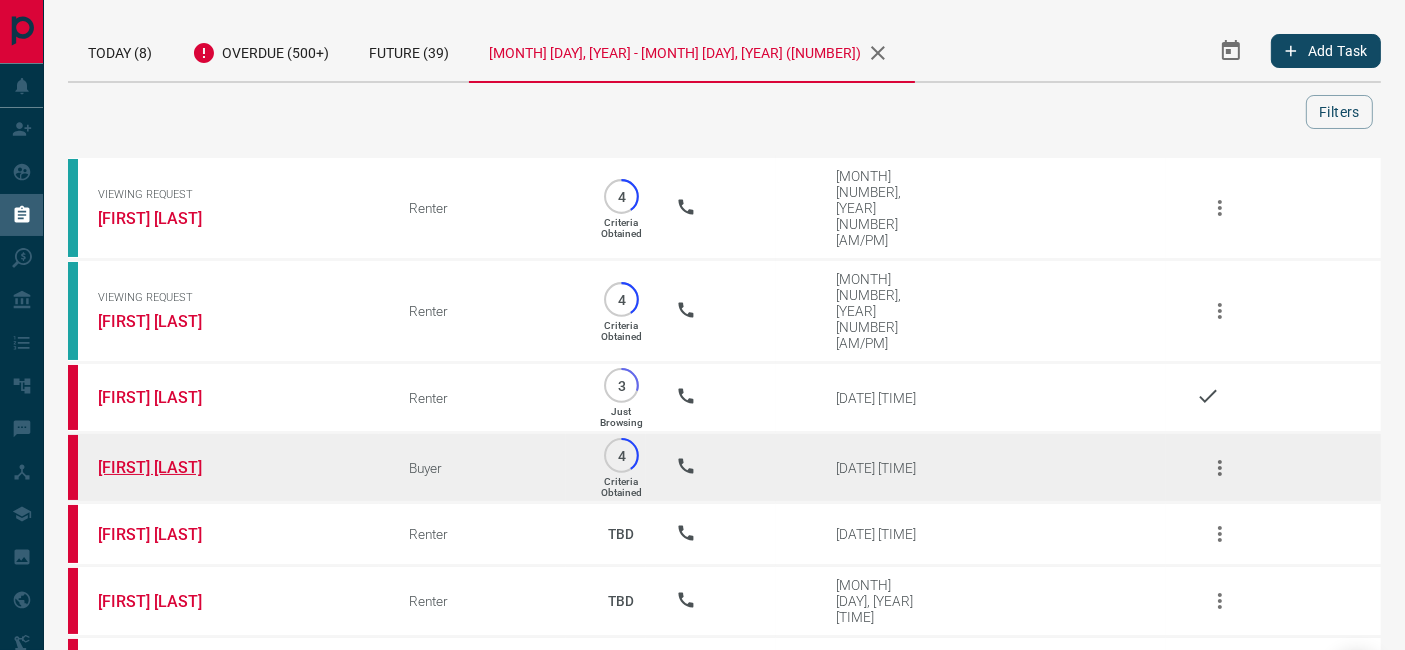 click on "[FIRST] [LAST]" at bounding box center [173, 467] 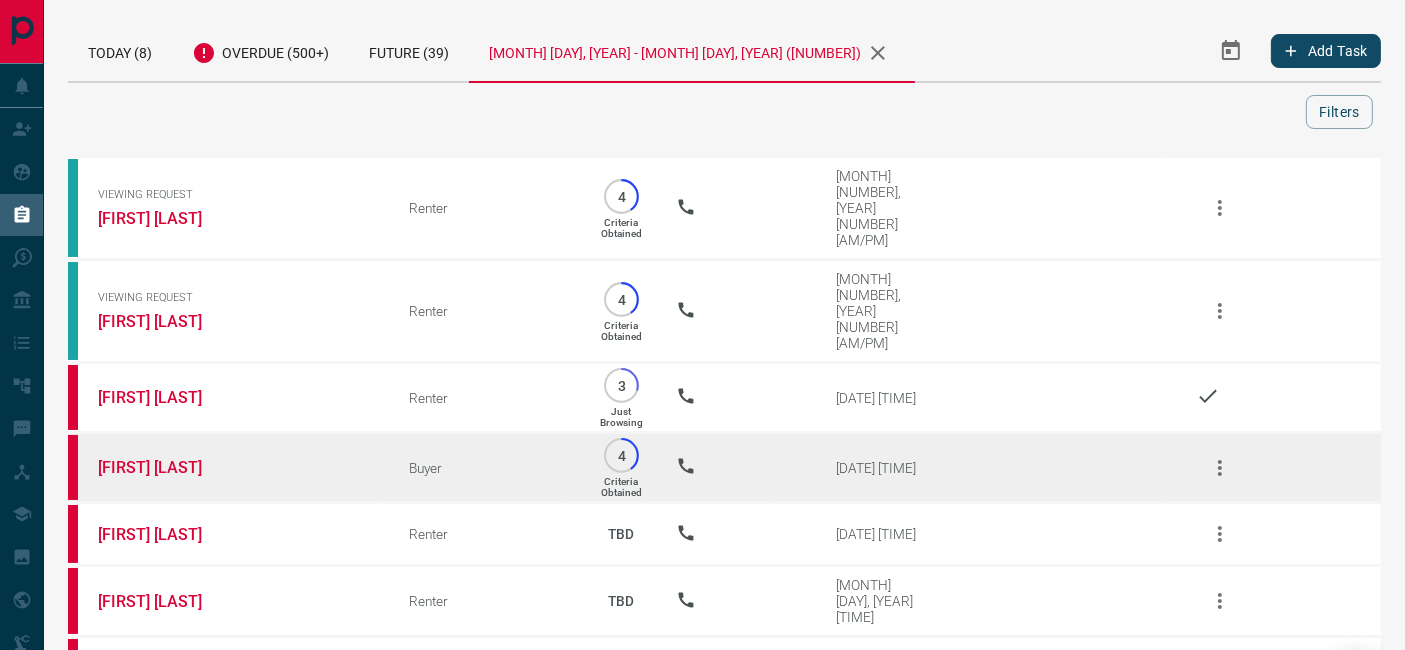 click 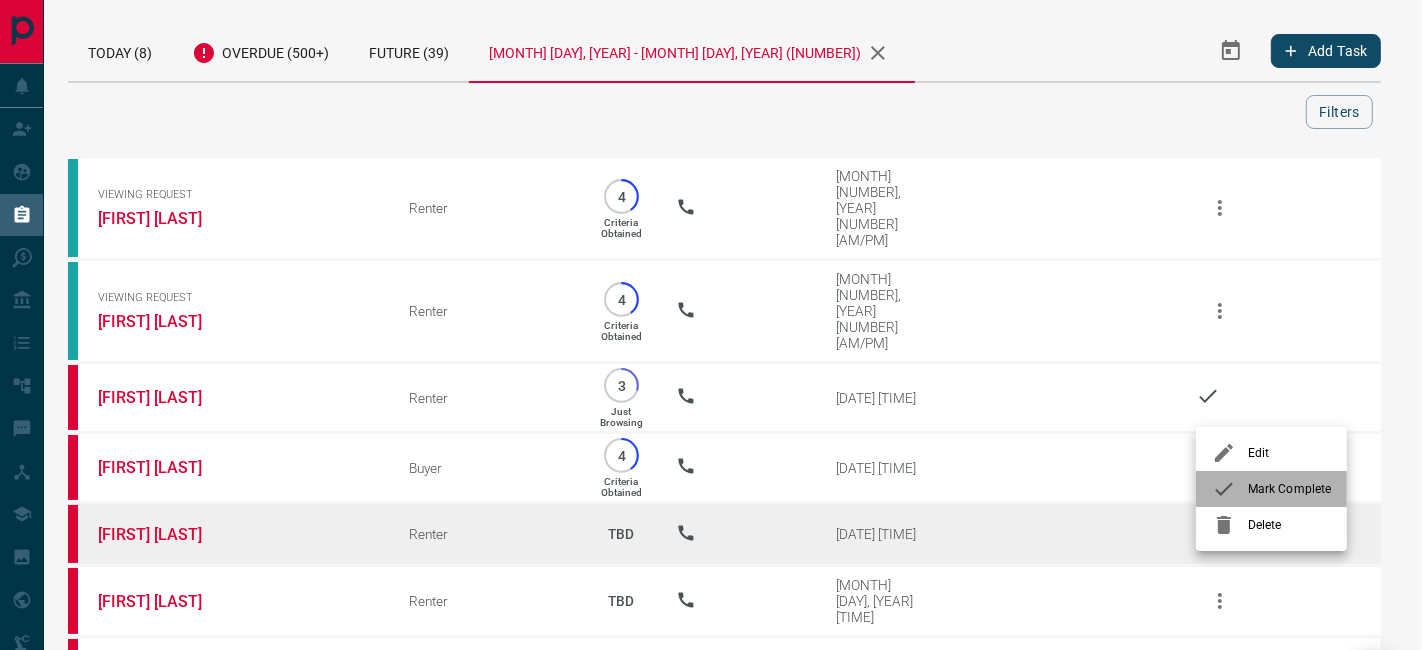 click on "Mark Complete" at bounding box center [1289, 489] 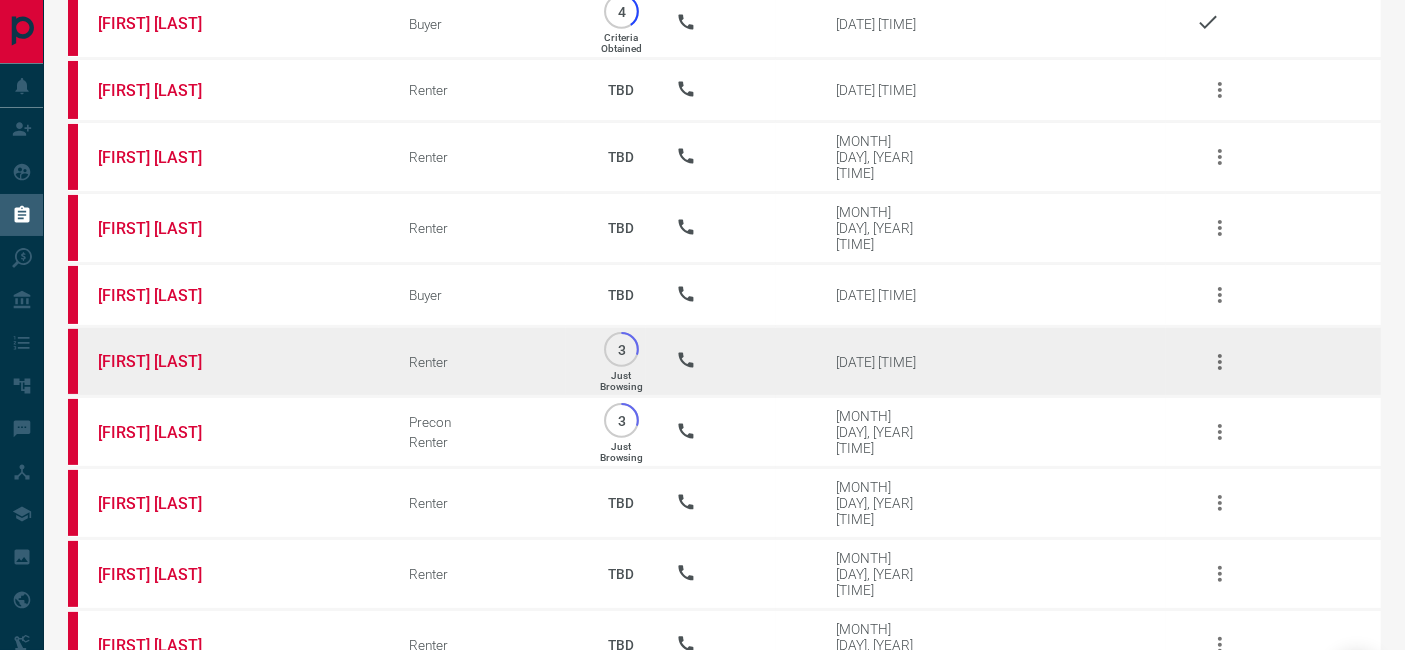 scroll, scrollTop: 222, scrollLeft: 0, axis: vertical 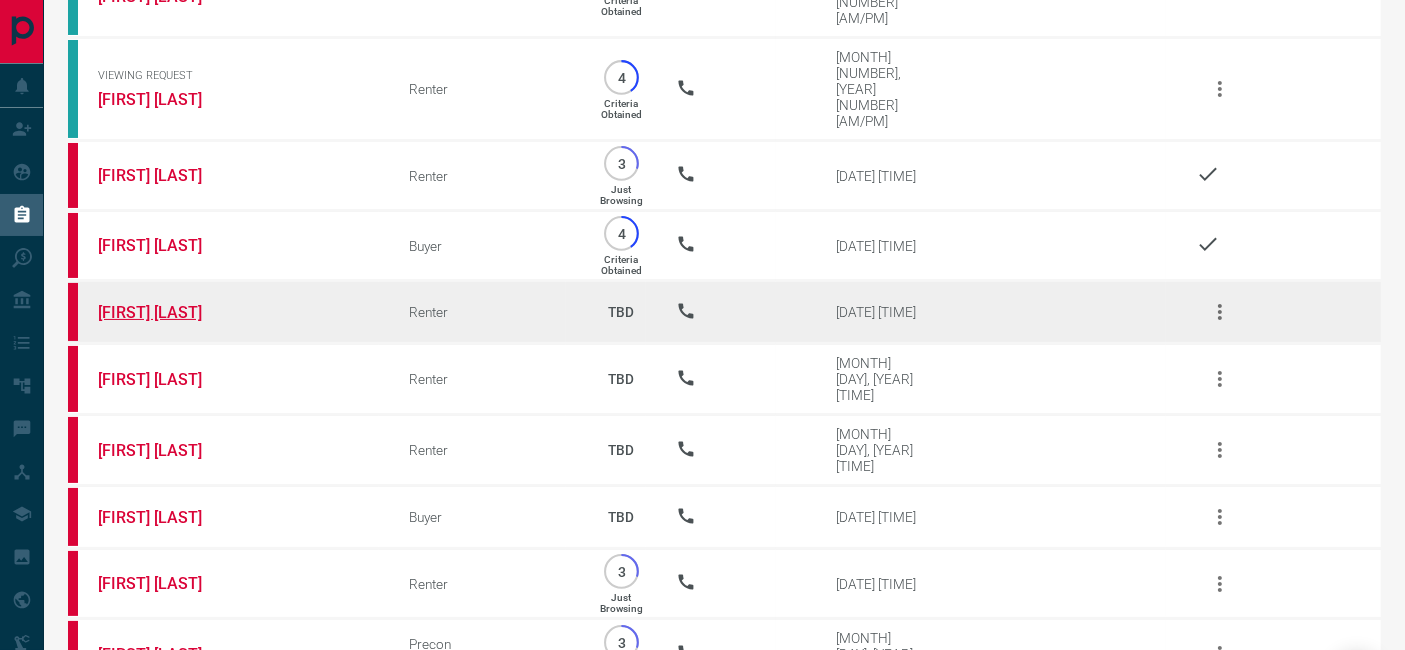 click on "[FIRST] [LAST]" at bounding box center [173, 312] 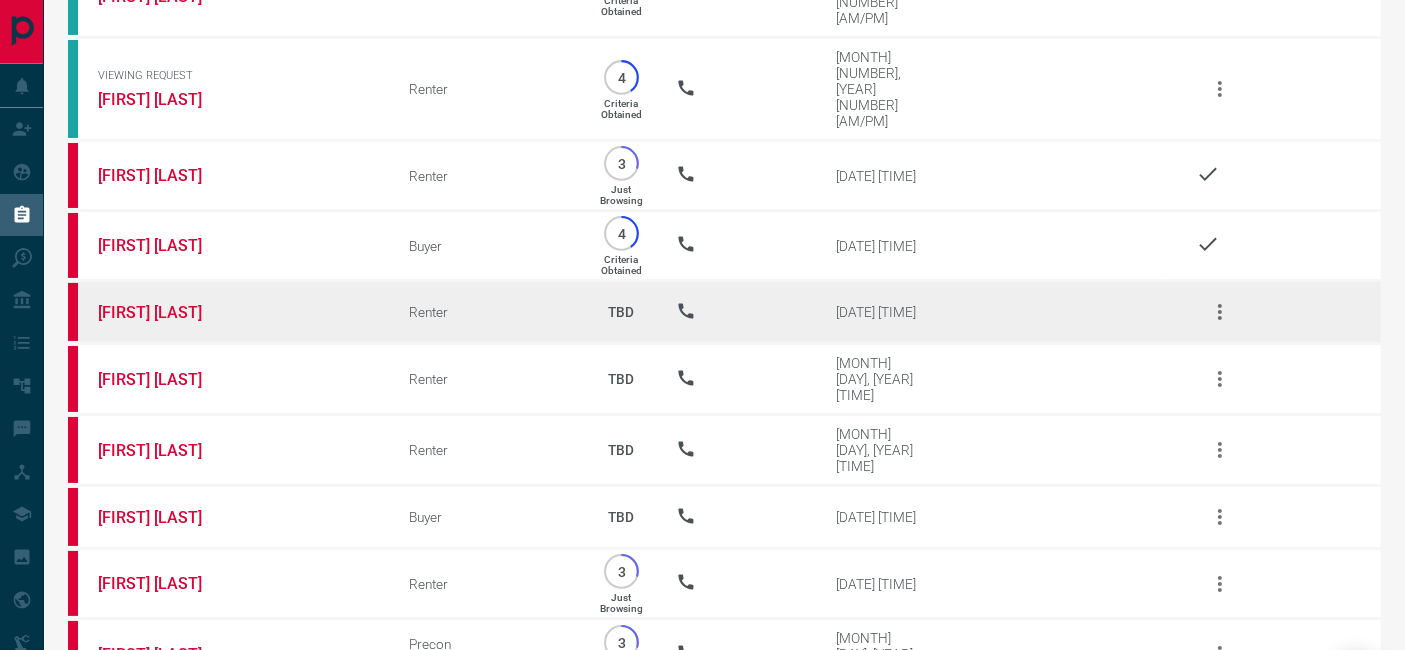 click 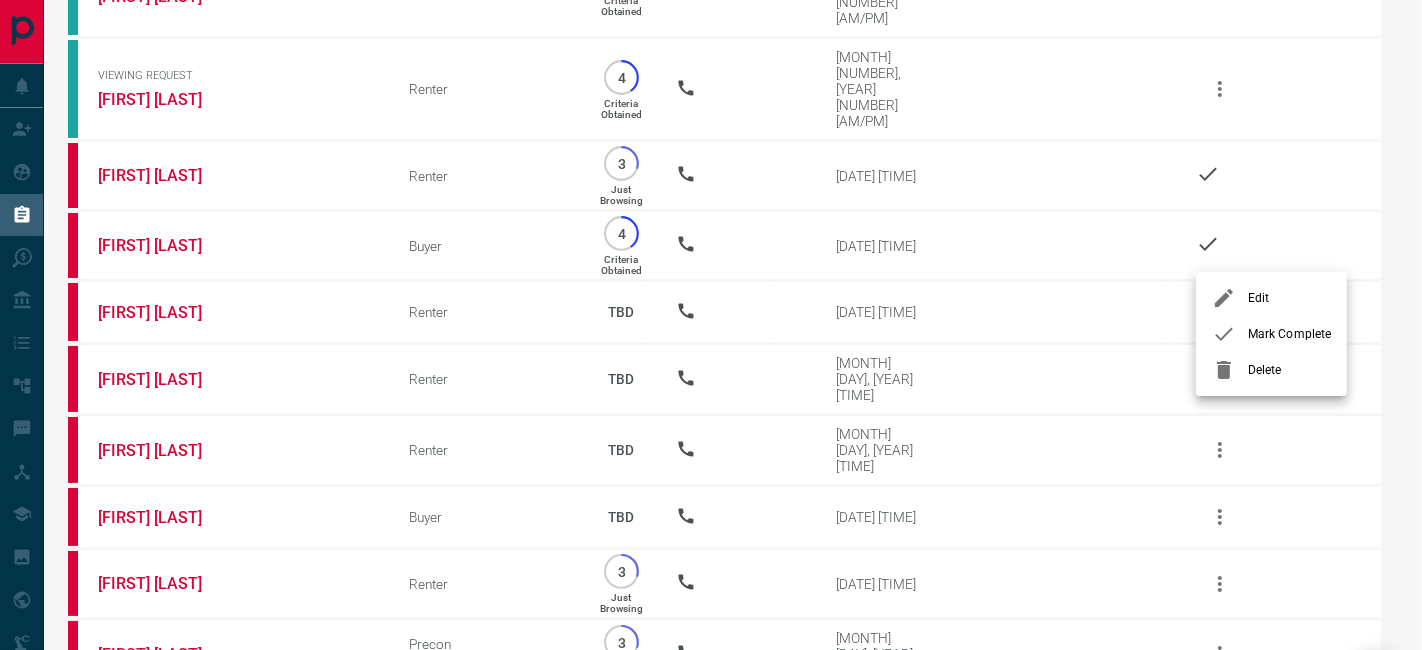 click on "Mark Complete" at bounding box center [1289, 334] 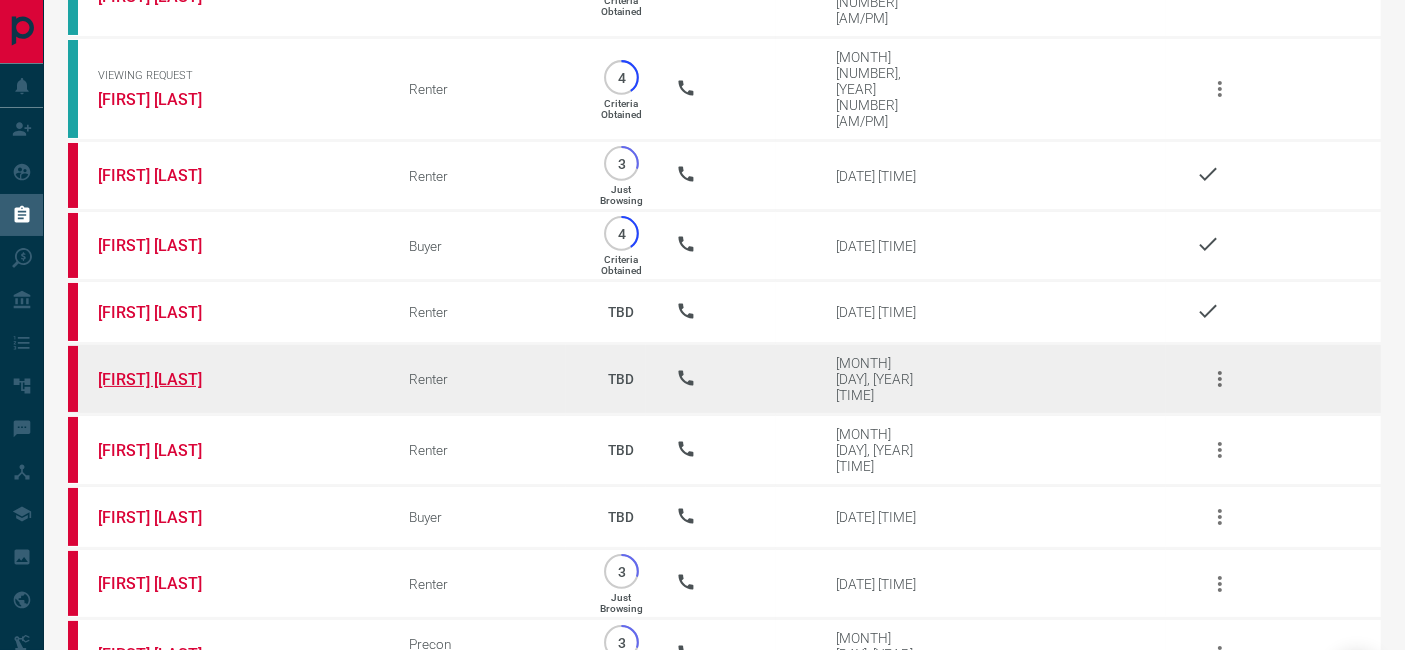 click on "[FIRST] [LAST]" at bounding box center (173, 379) 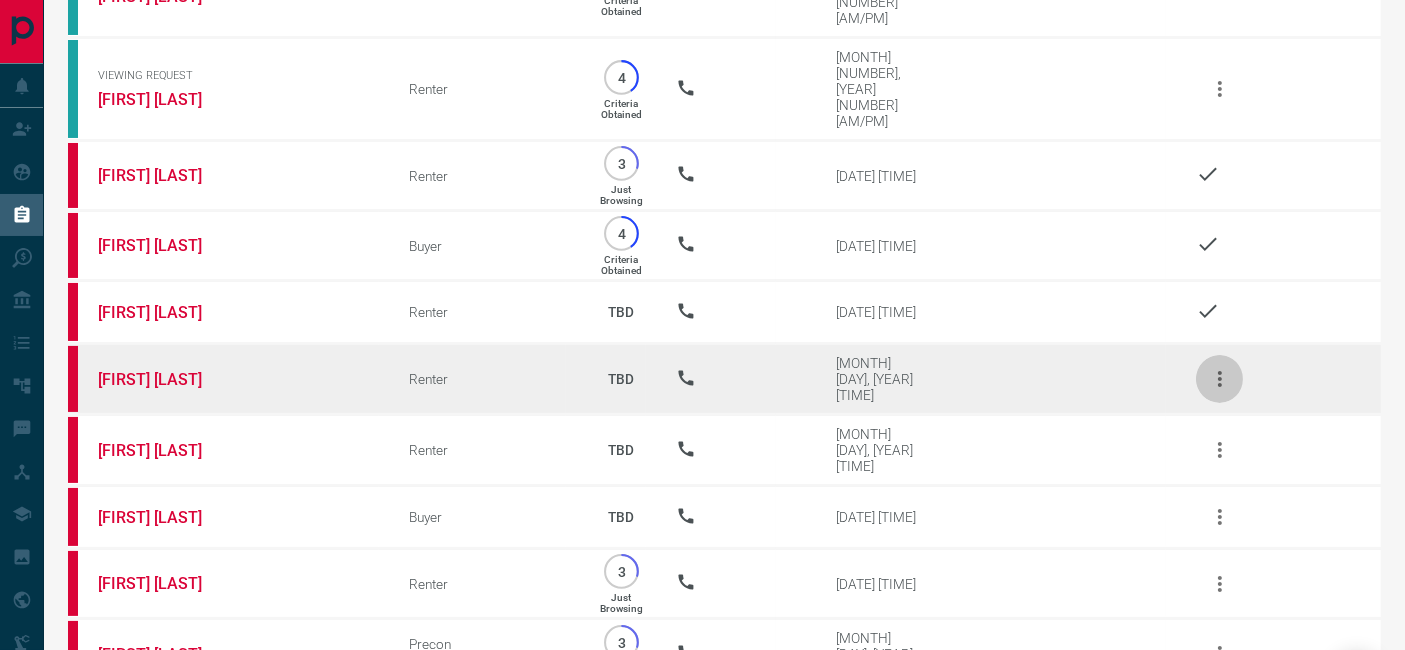 click 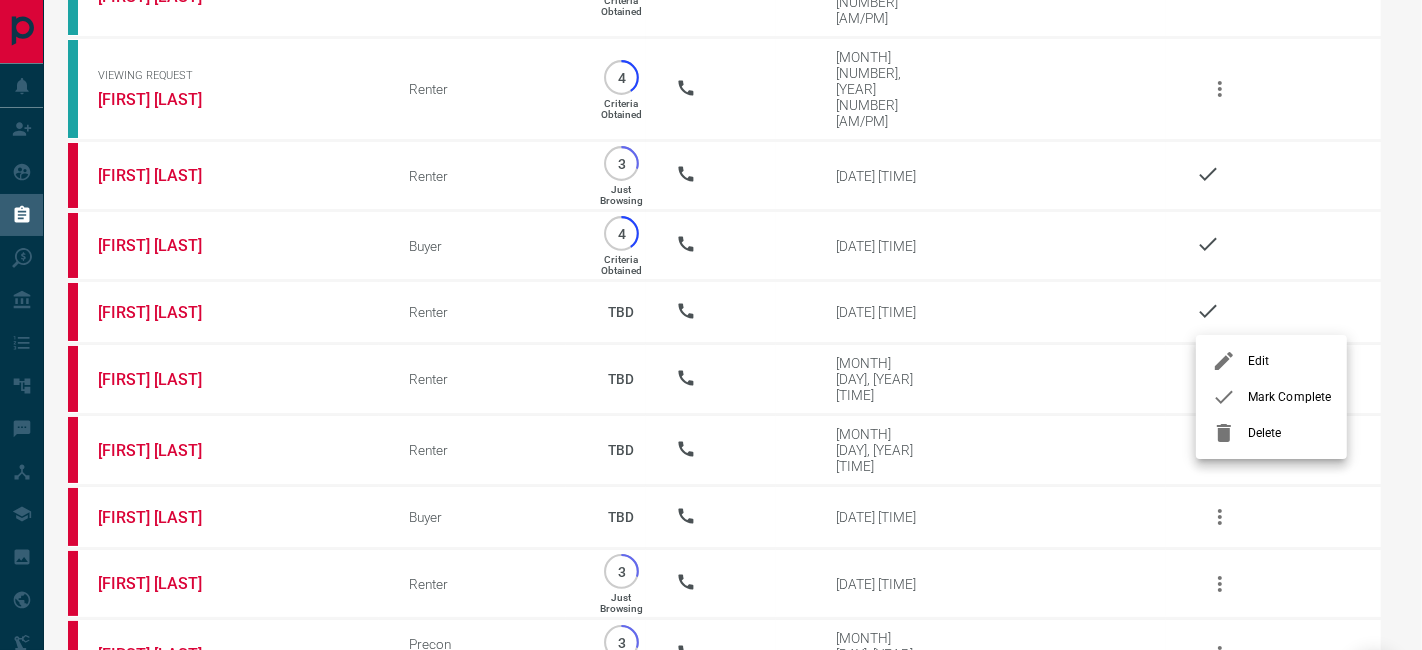 click on "Mark Complete" at bounding box center [1289, 397] 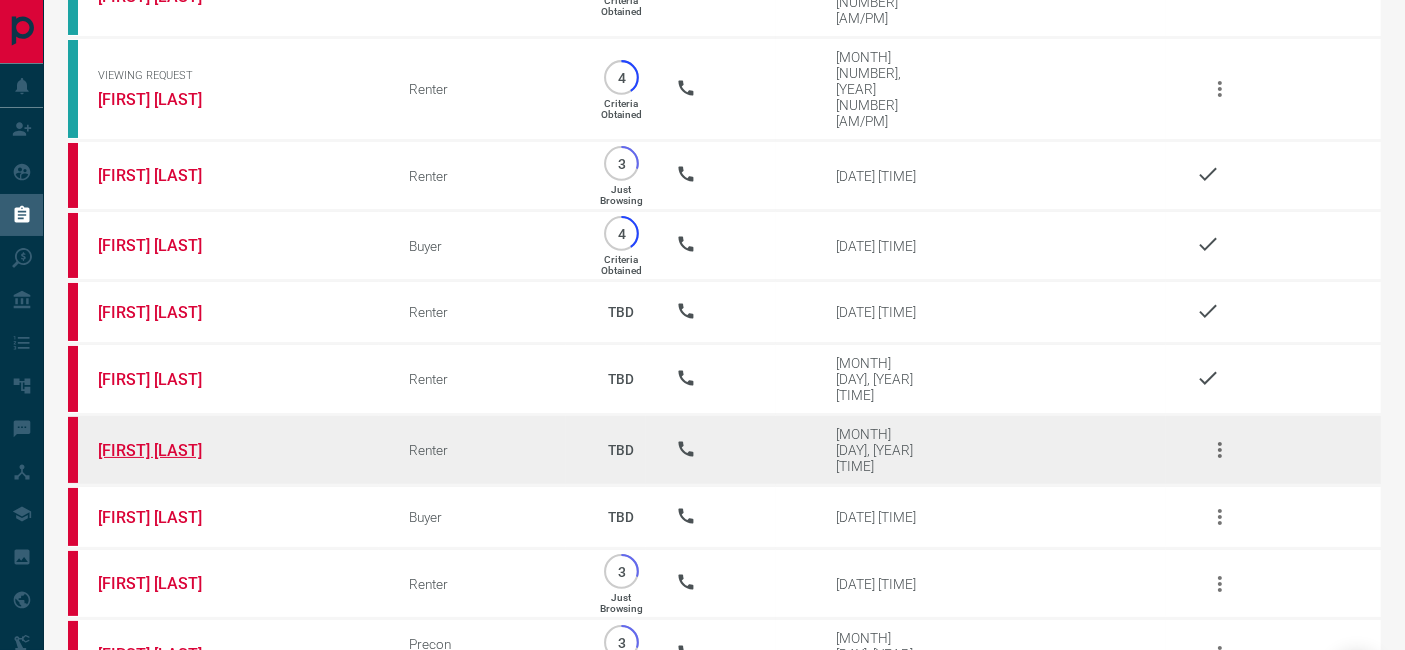 click on "[FIRST] [LAST]" at bounding box center [173, 450] 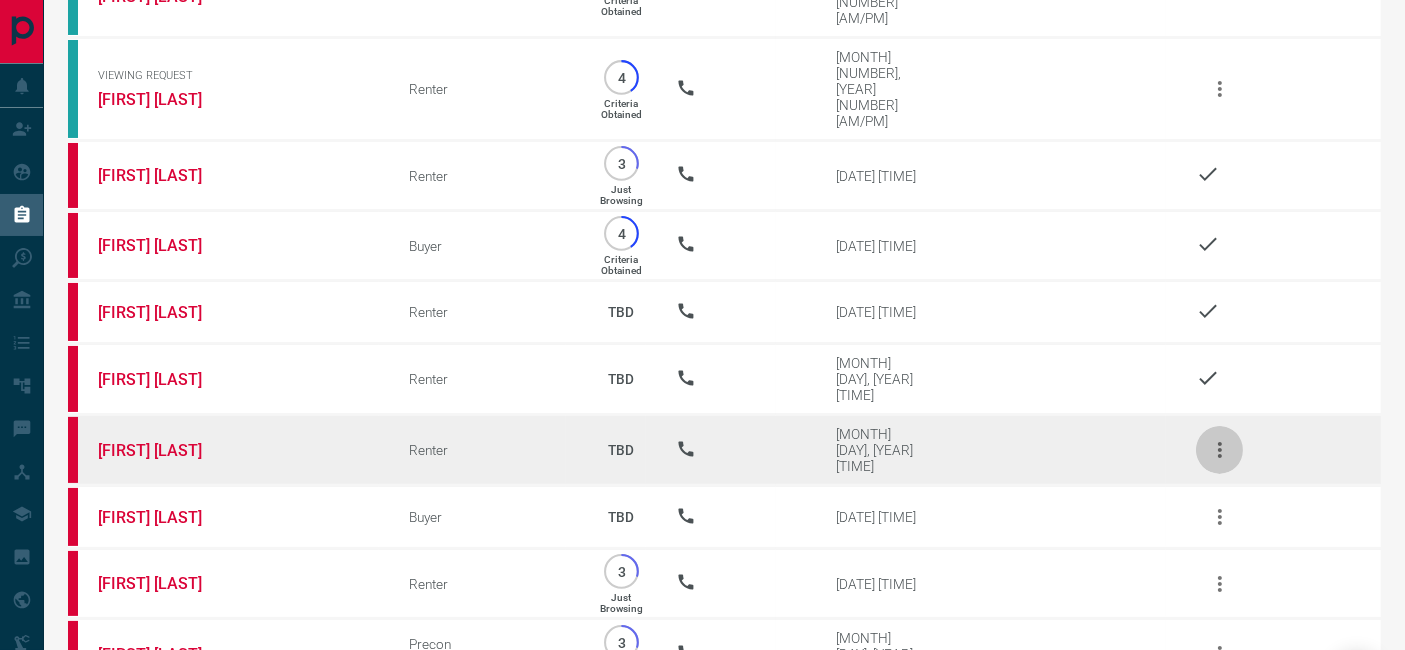 click 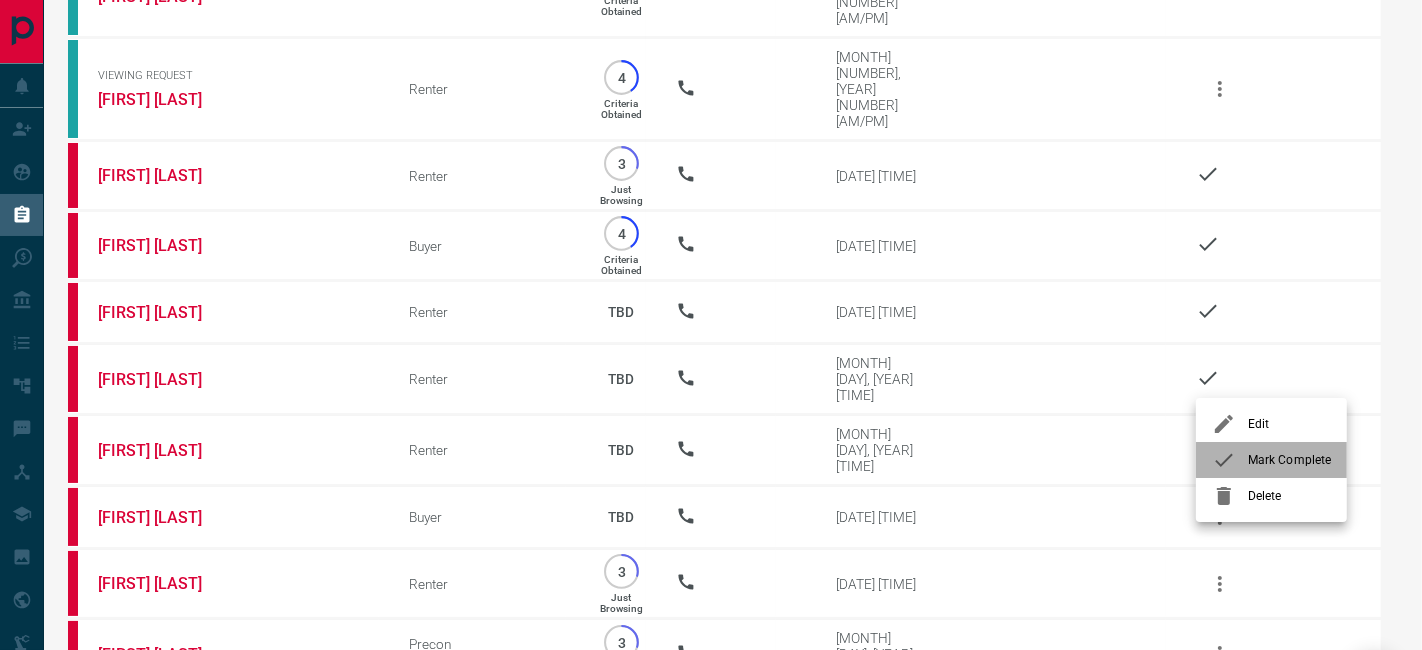 click at bounding box center (1230, 460) 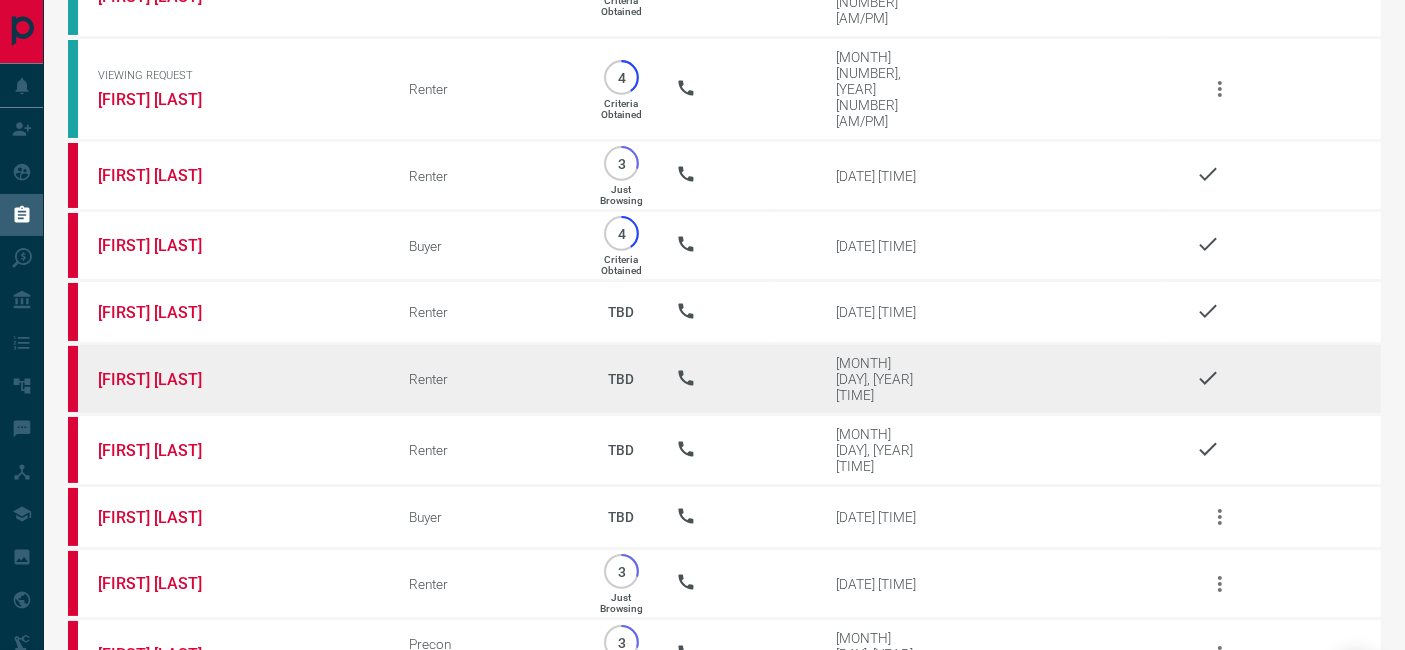 scroll, scrollTop: 444, scrollLeft: 0, axis: vertical 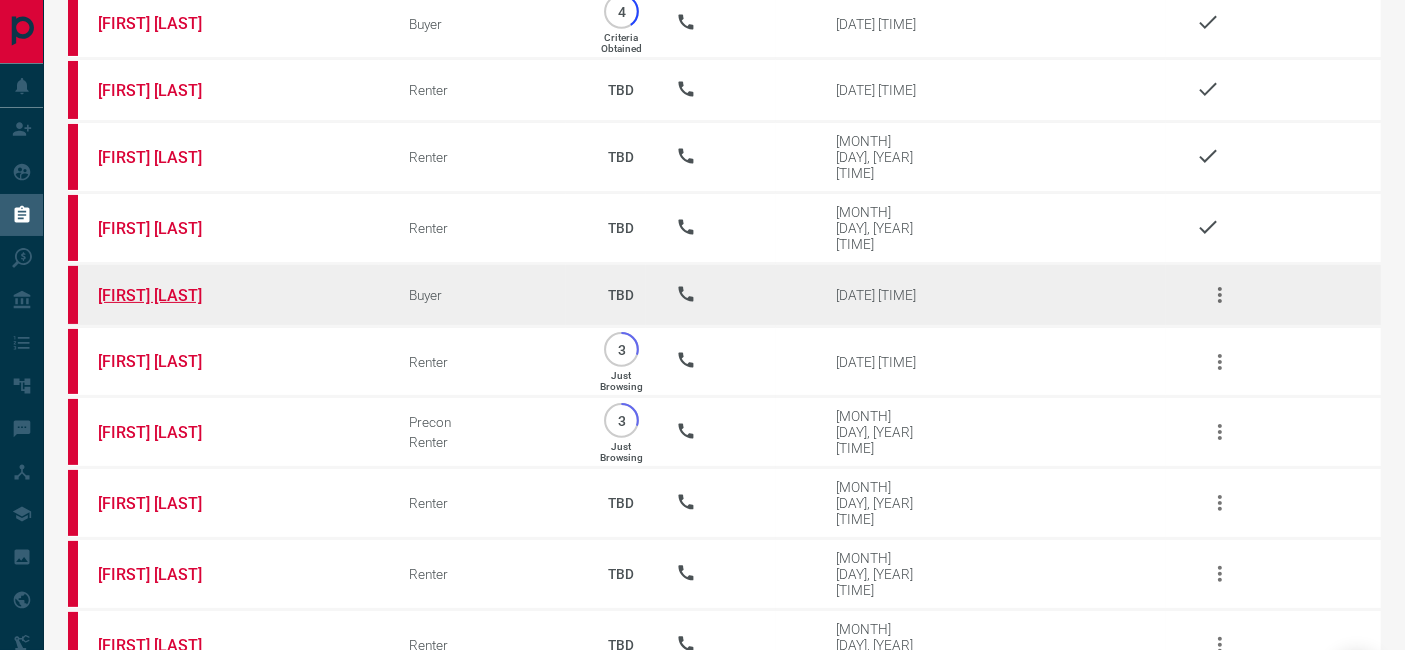 click on "[FIRST] [LAST]" at bounding box center (173, 295) 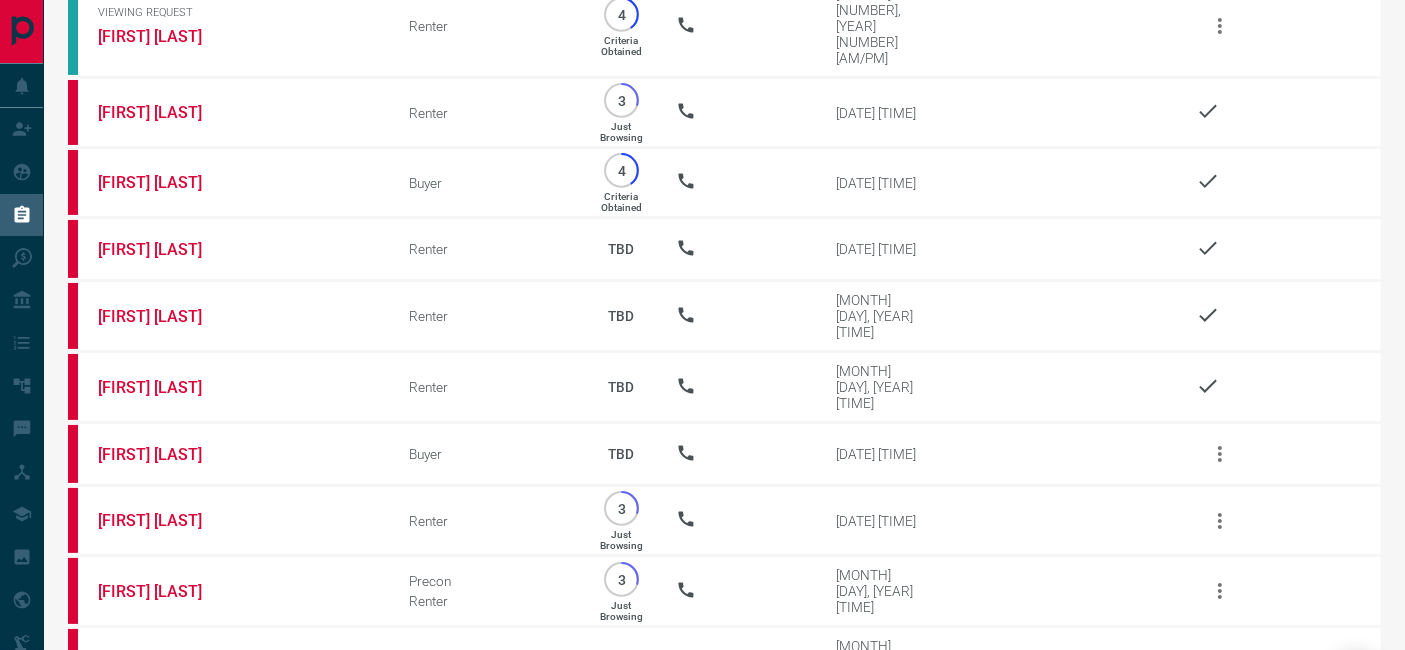 scroll, scrollTop: 508, scrollLeft: 0, axis: vertical 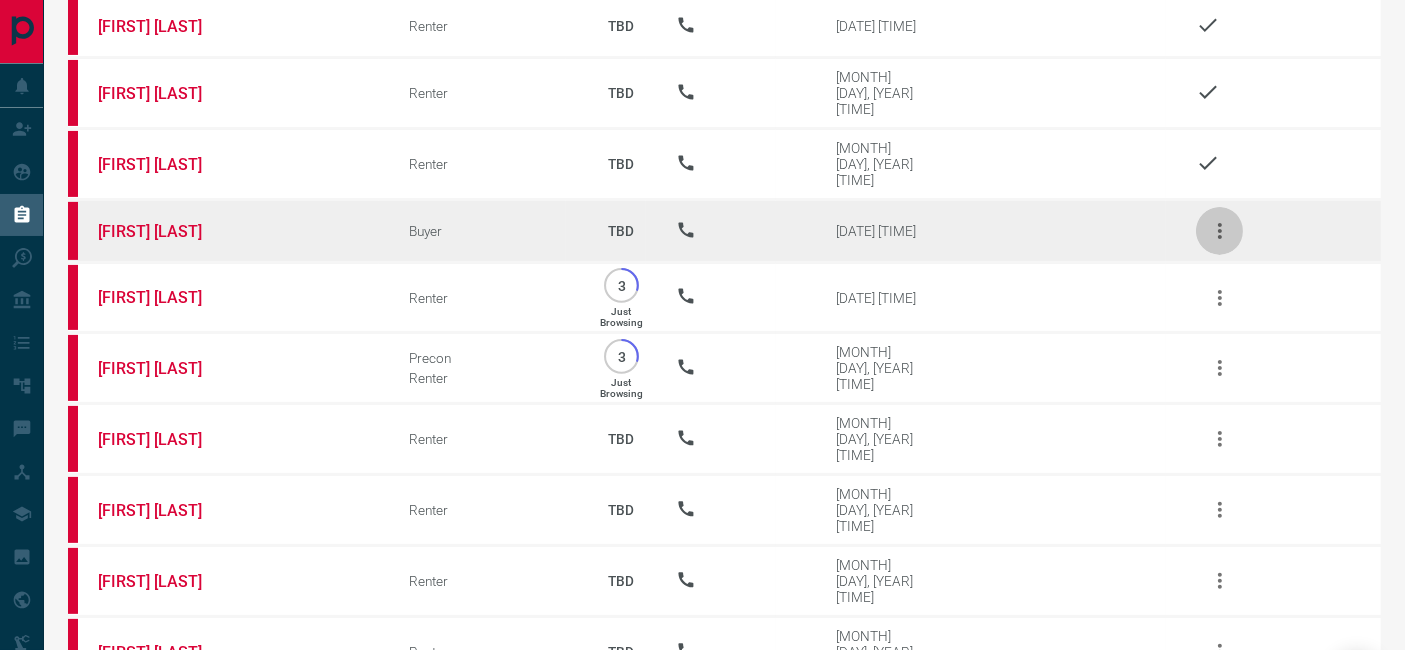 click 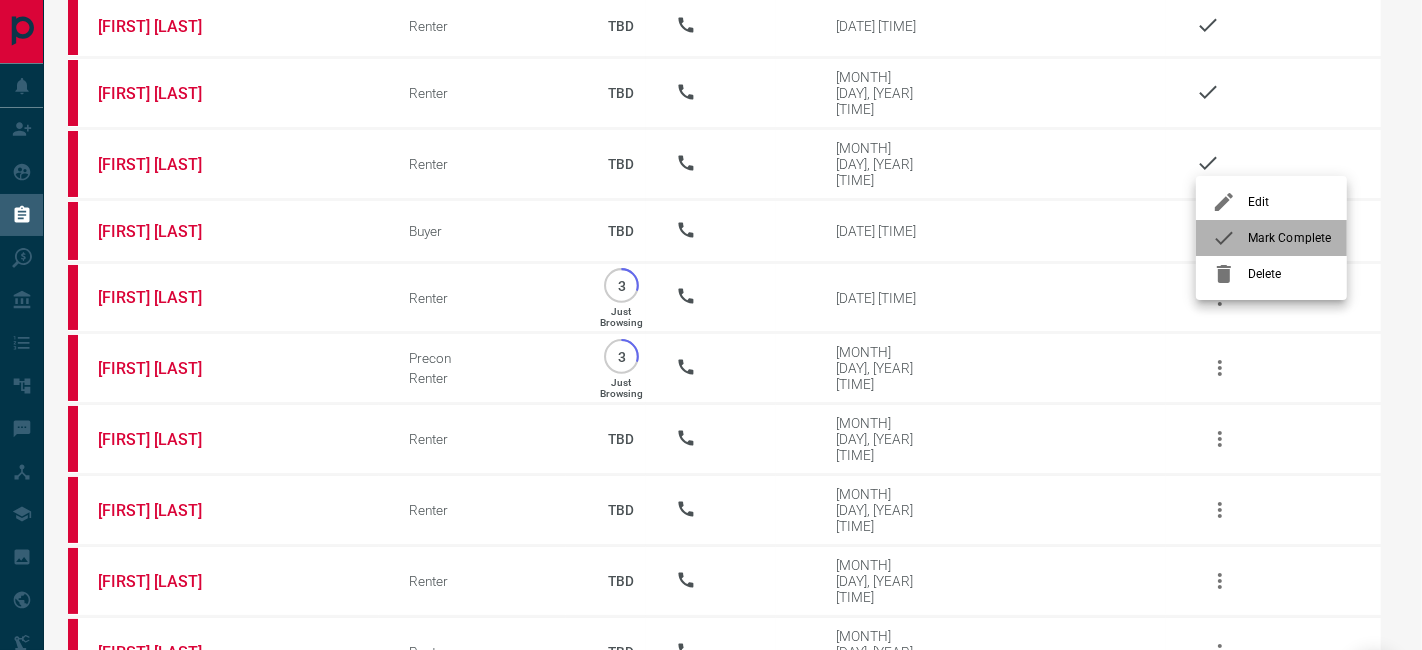 click on "Mark Complete" at bounding box center [1289, 238] 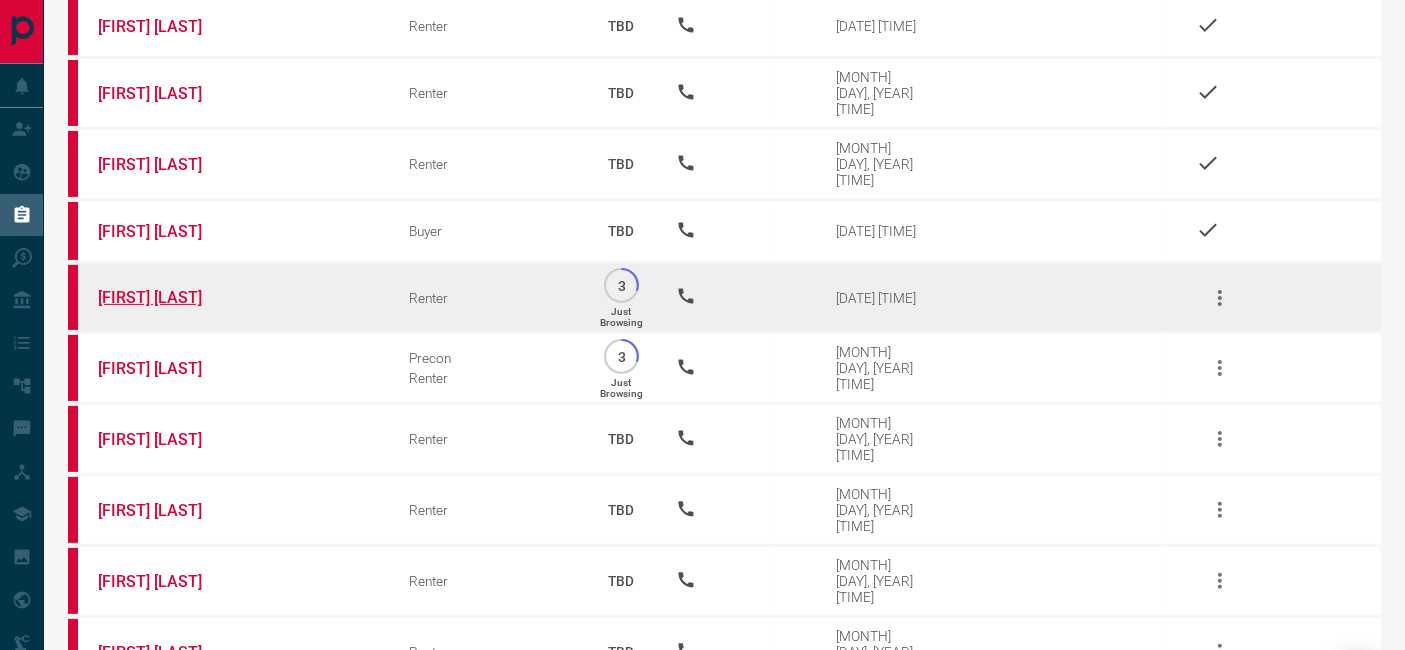click on "[FIRST] [LAST]" at bounding box center [173, 297] 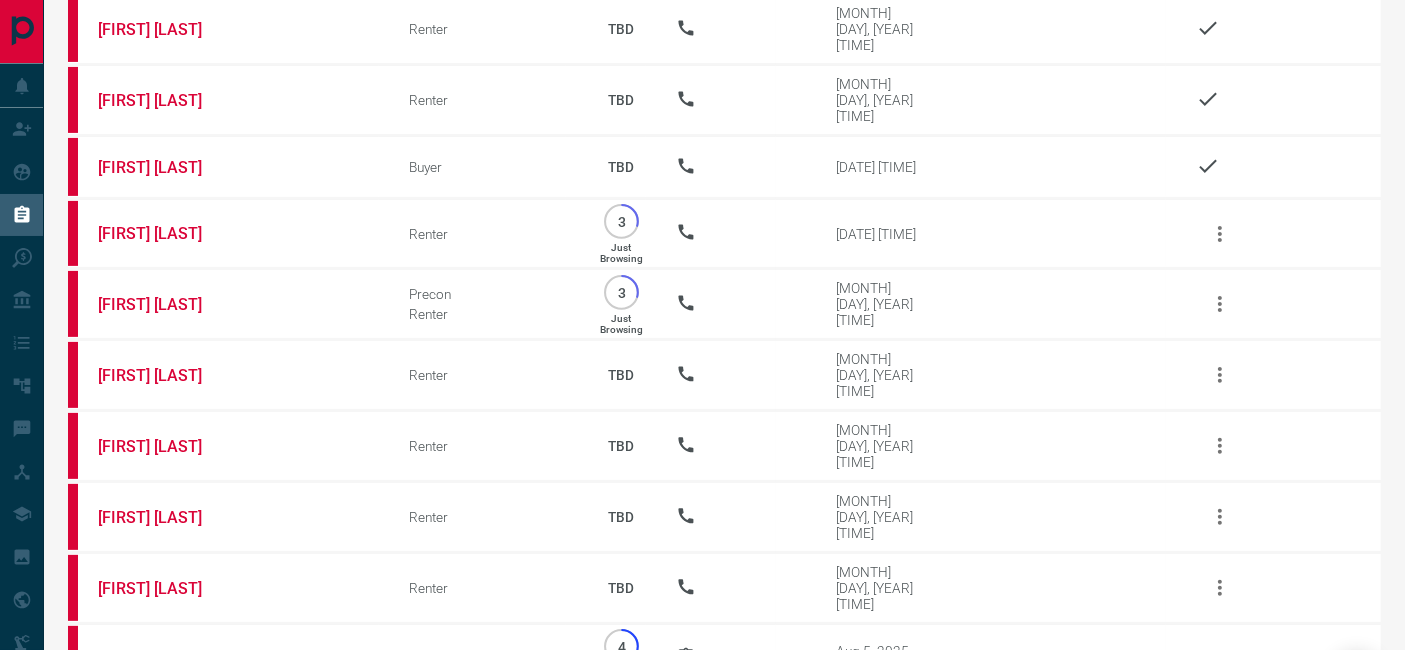 scroll, scrollTop: 1111, scrollLeft: 0, axis: vertical 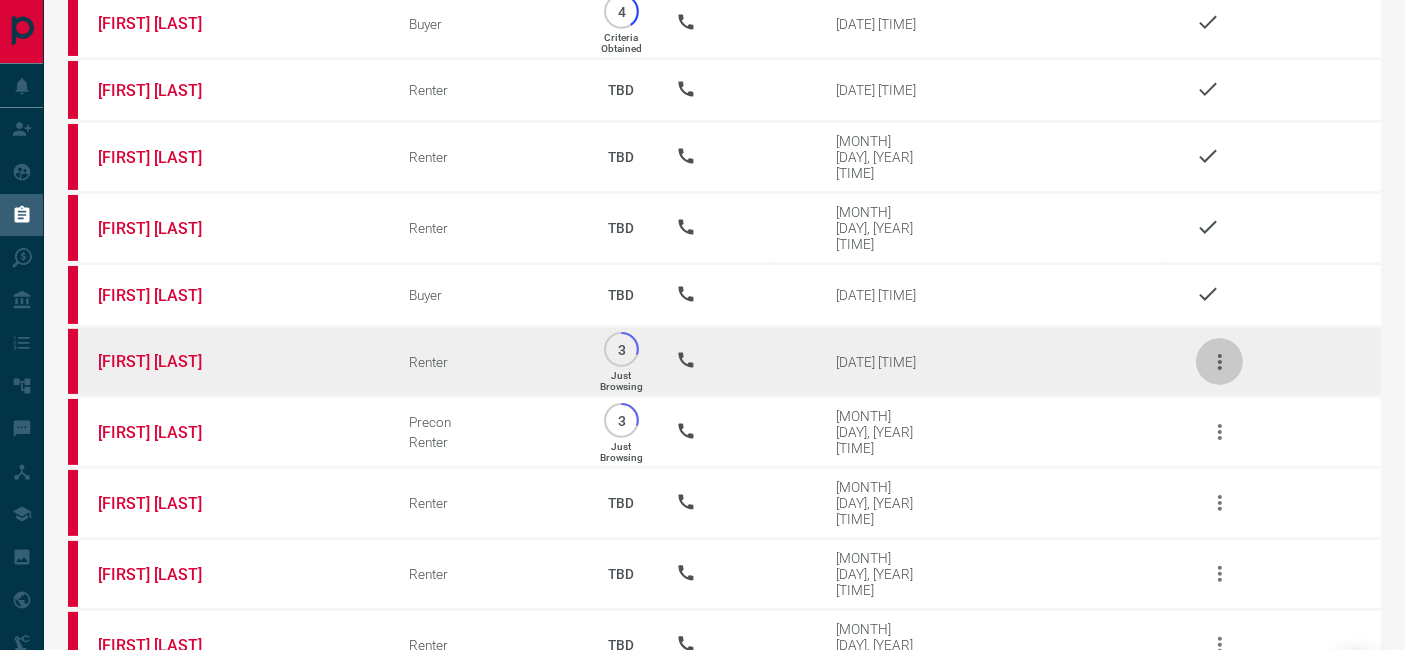 click 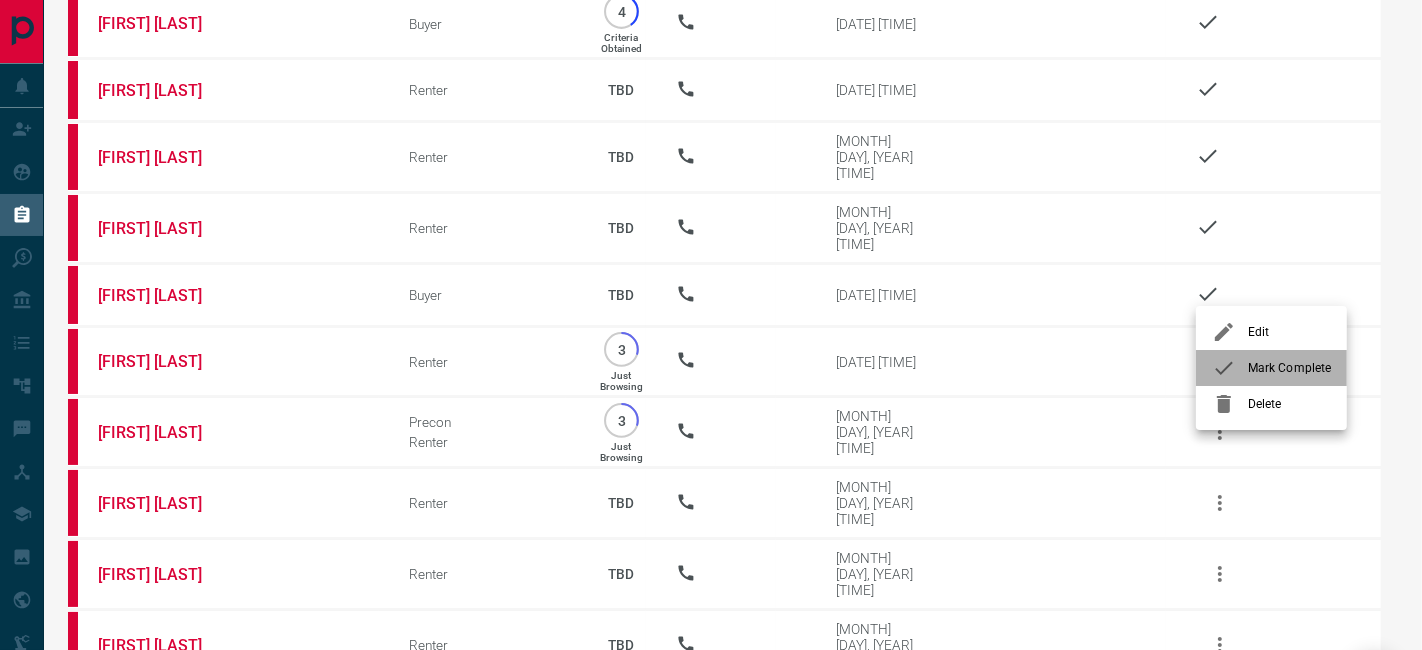 click on "Mark Complete" at bounding box center (1289, 368) 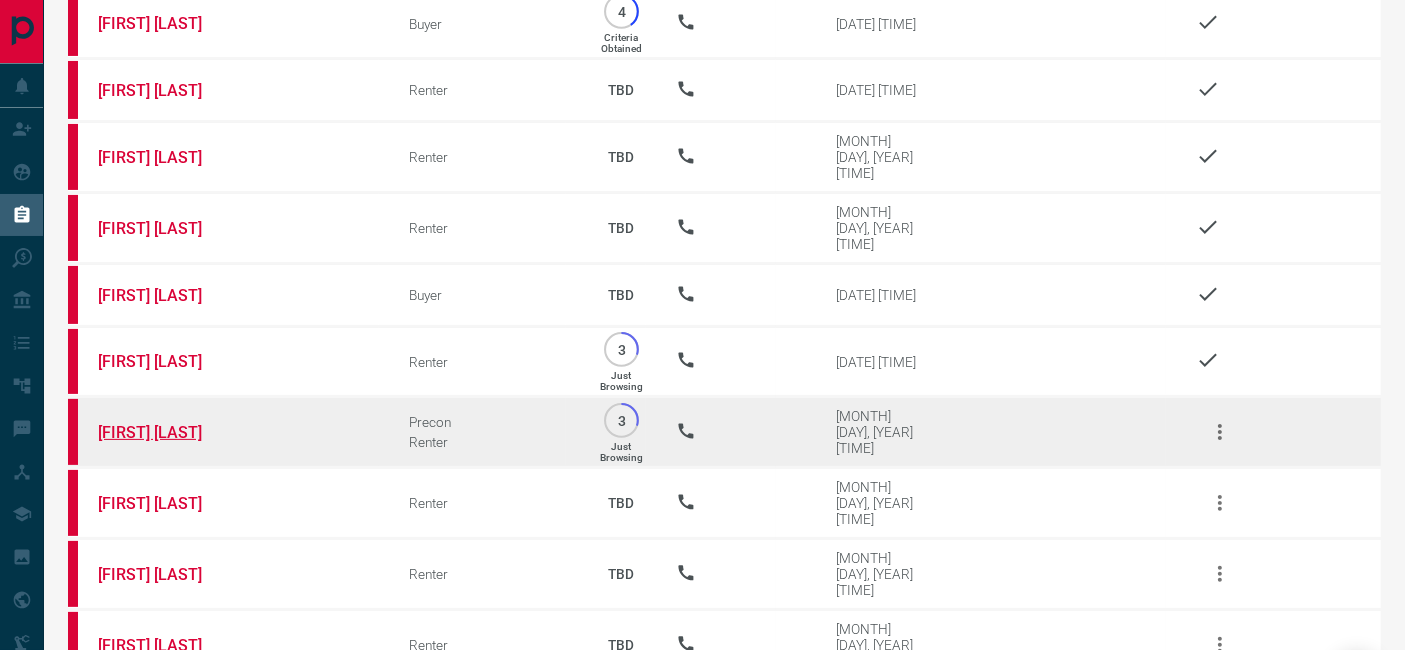 click on "[FIRST] [LAST]" at bounding box center [173, 432] 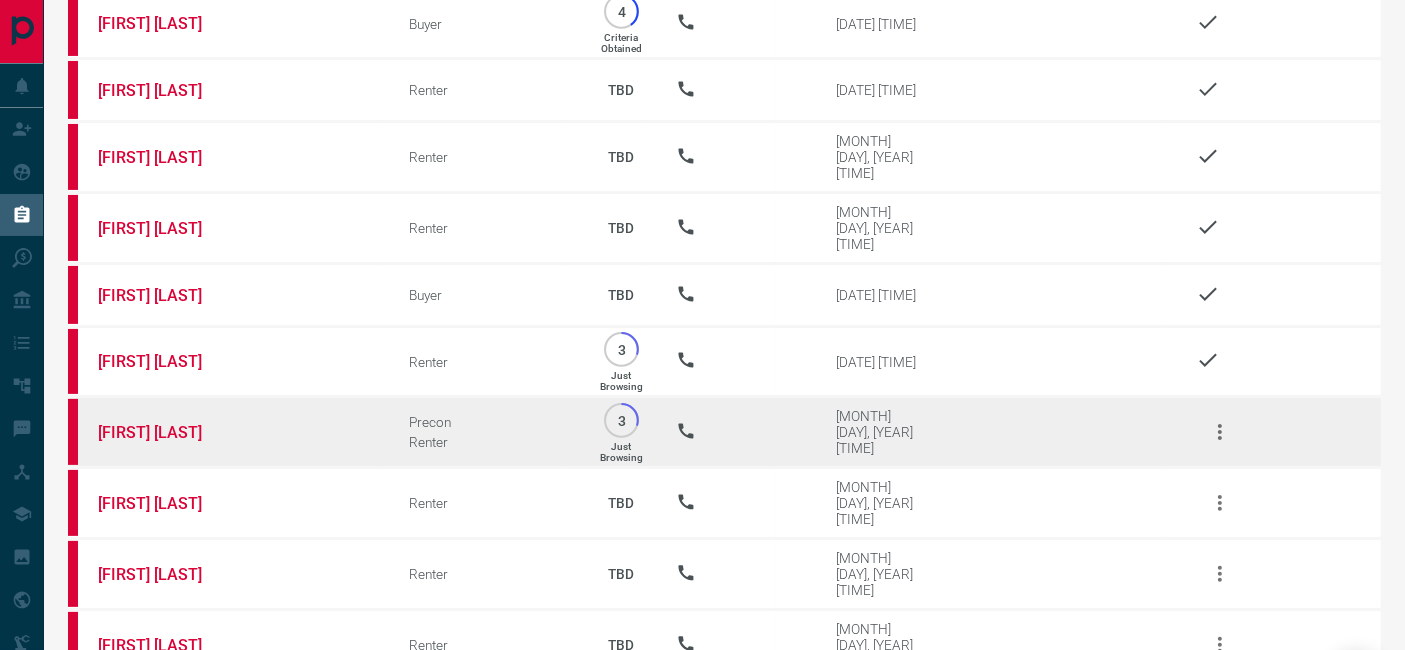 click 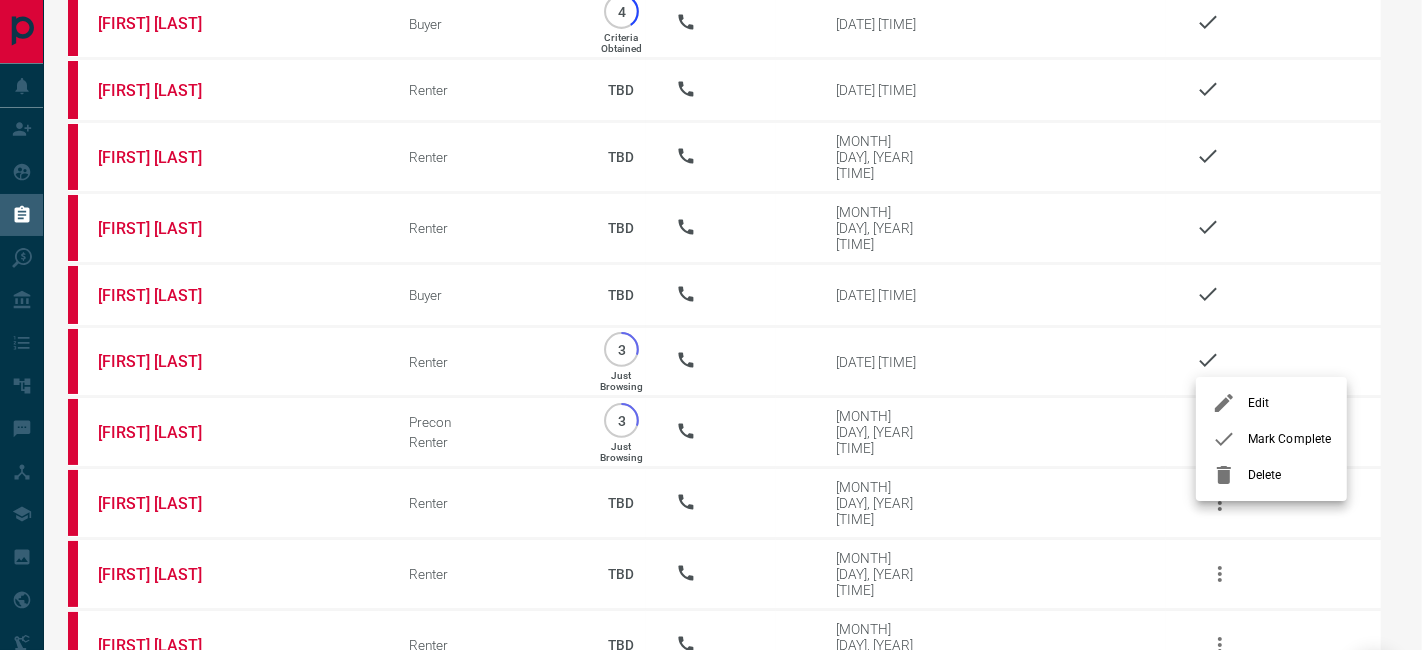 click on "Mark Complete" at bounding box center [1289, 439] 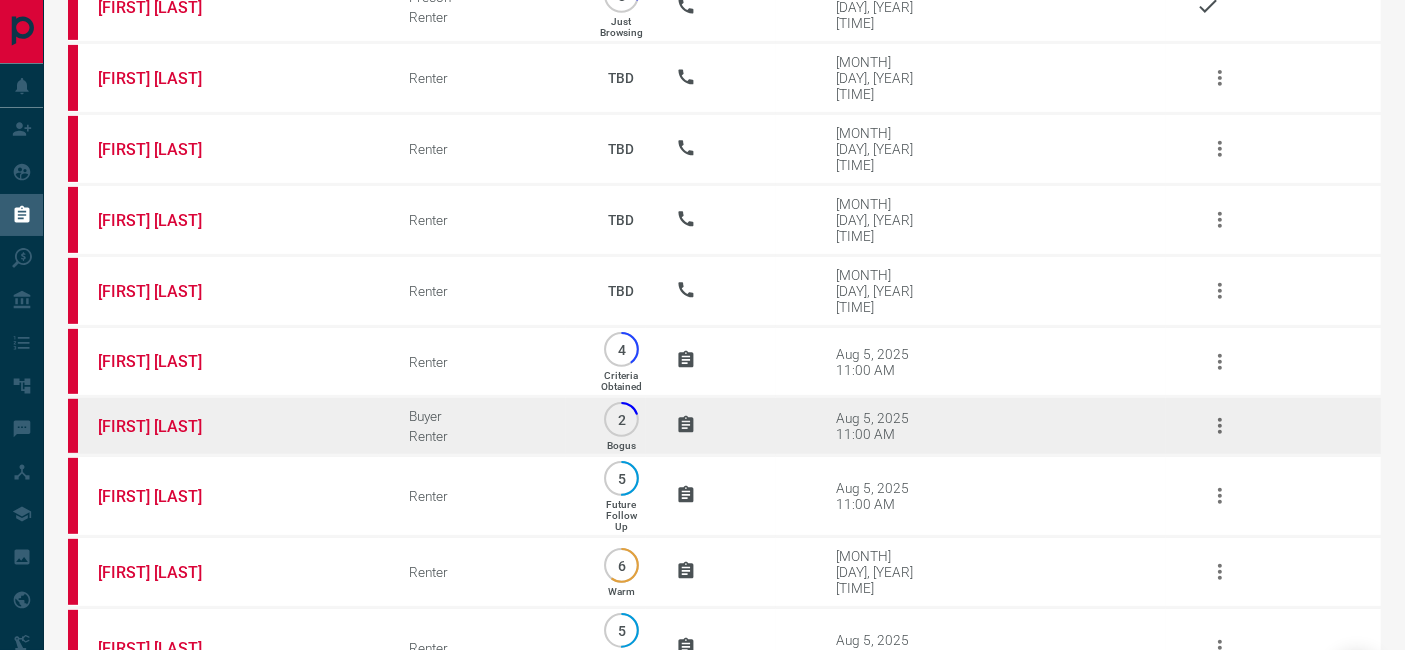 scroll, scrollTop: 888, scrollLeft: 0, axis: vertical 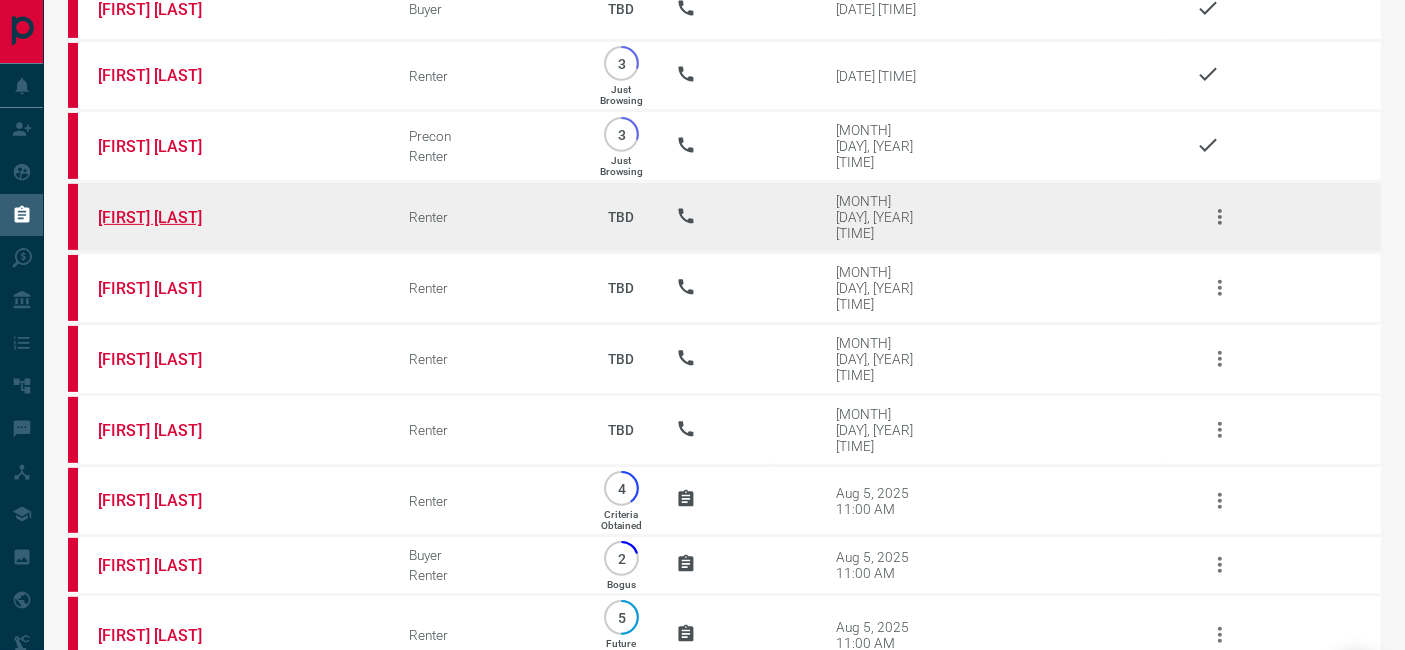 click on "[FIRST] [LAST]" at bounding box center [173, 217] 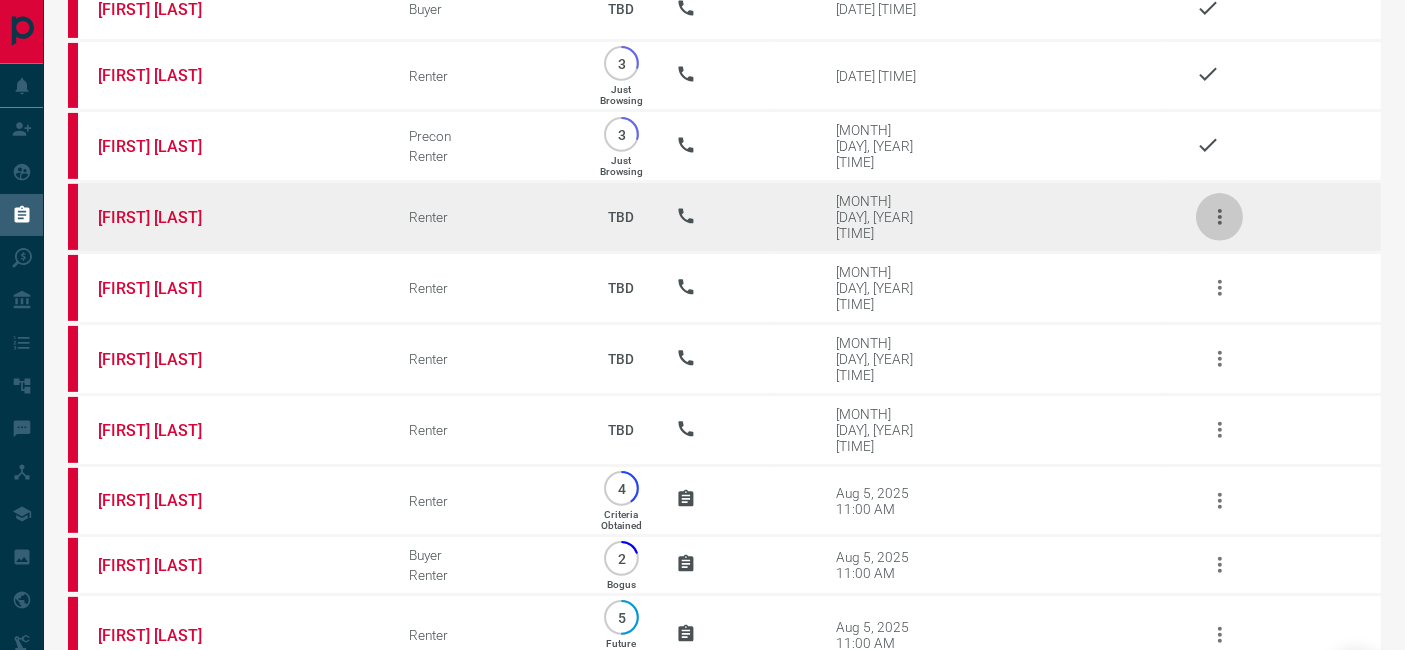 click at bounding box center (1220, 217) 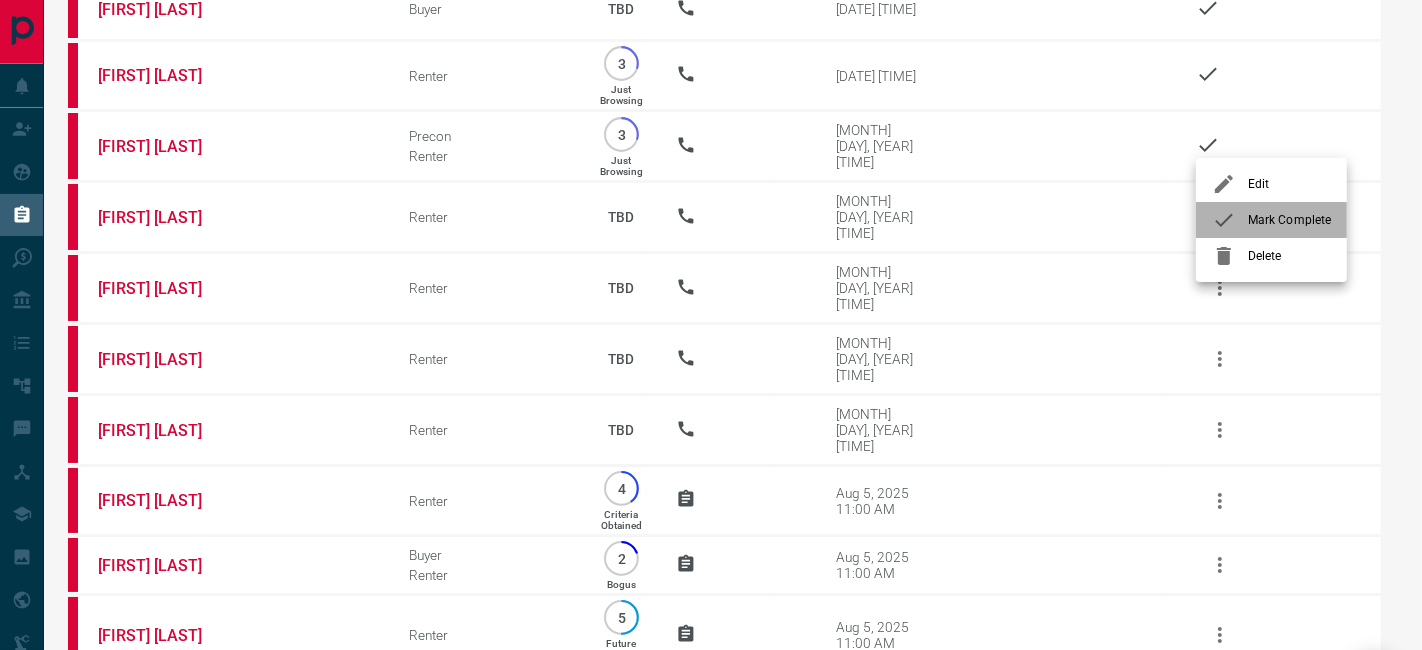 click on "Mark Complete" at bounding box center (1289, 220) 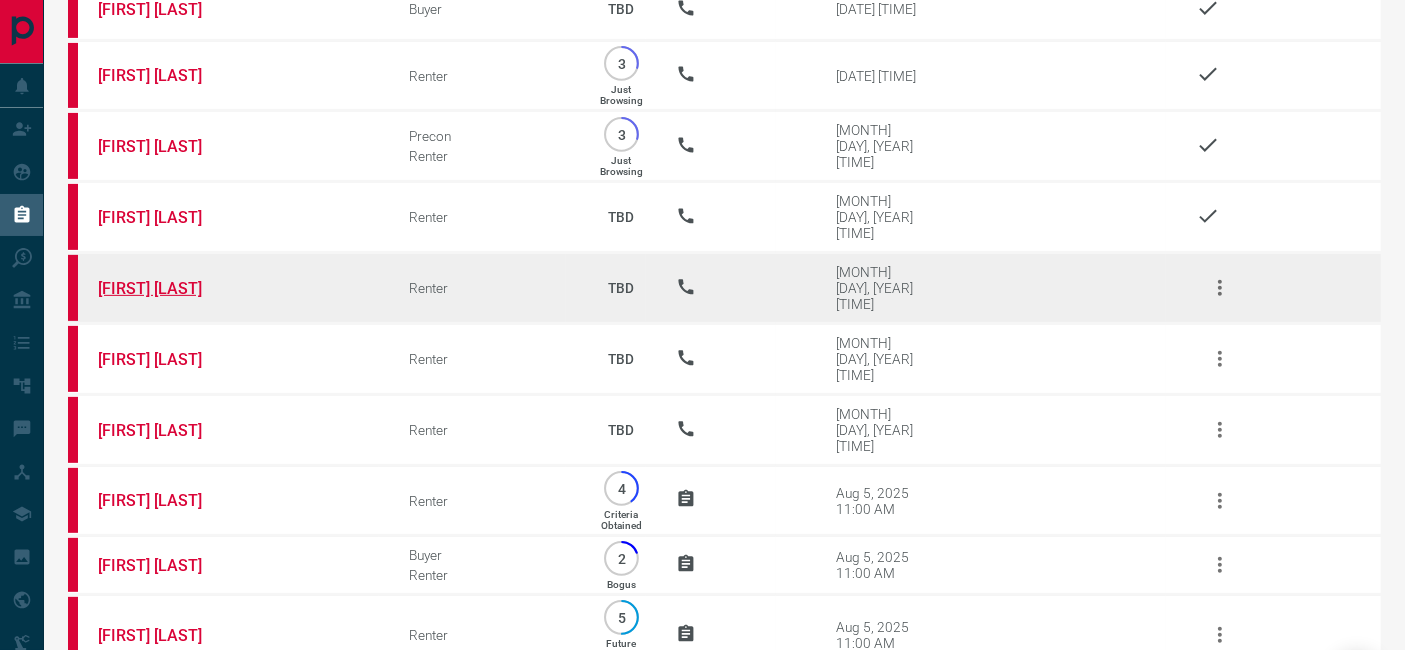 click on "[FIRST] [LAST]" at bounding box center (173, 288) 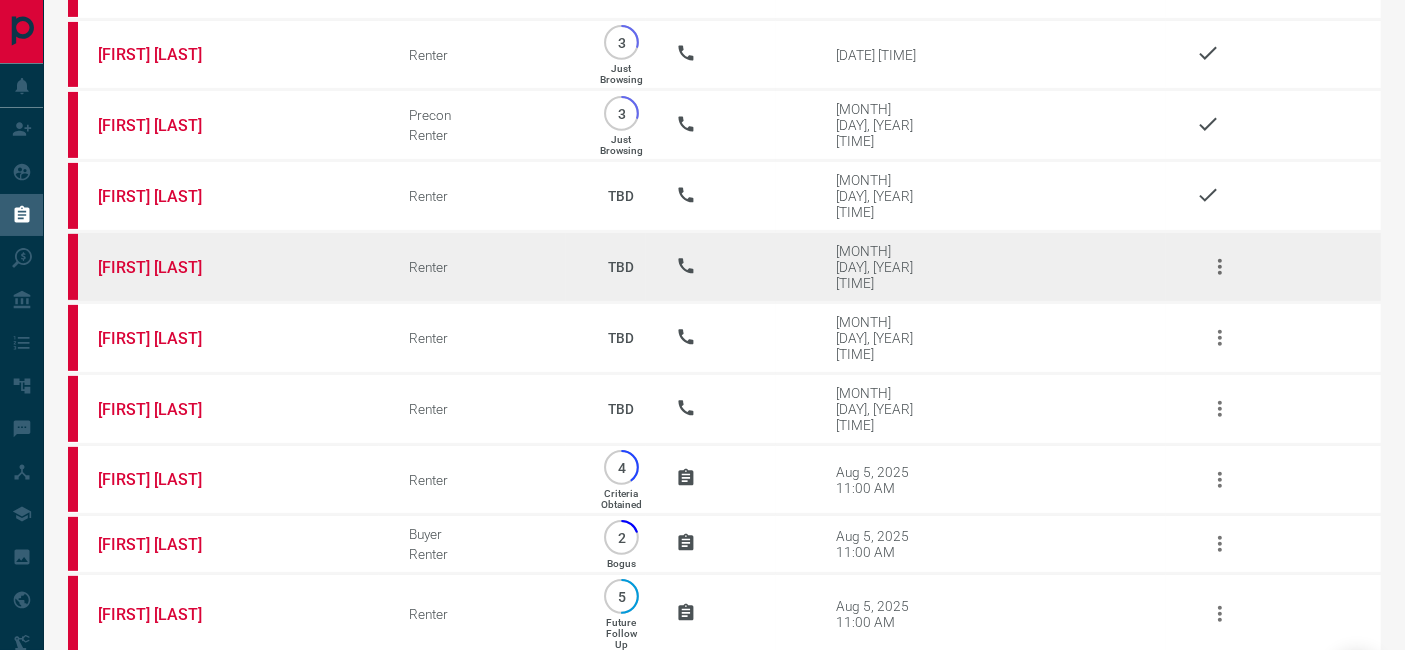 scroll, scrollTop: 730, scrollLeft: 0, axis: vertical 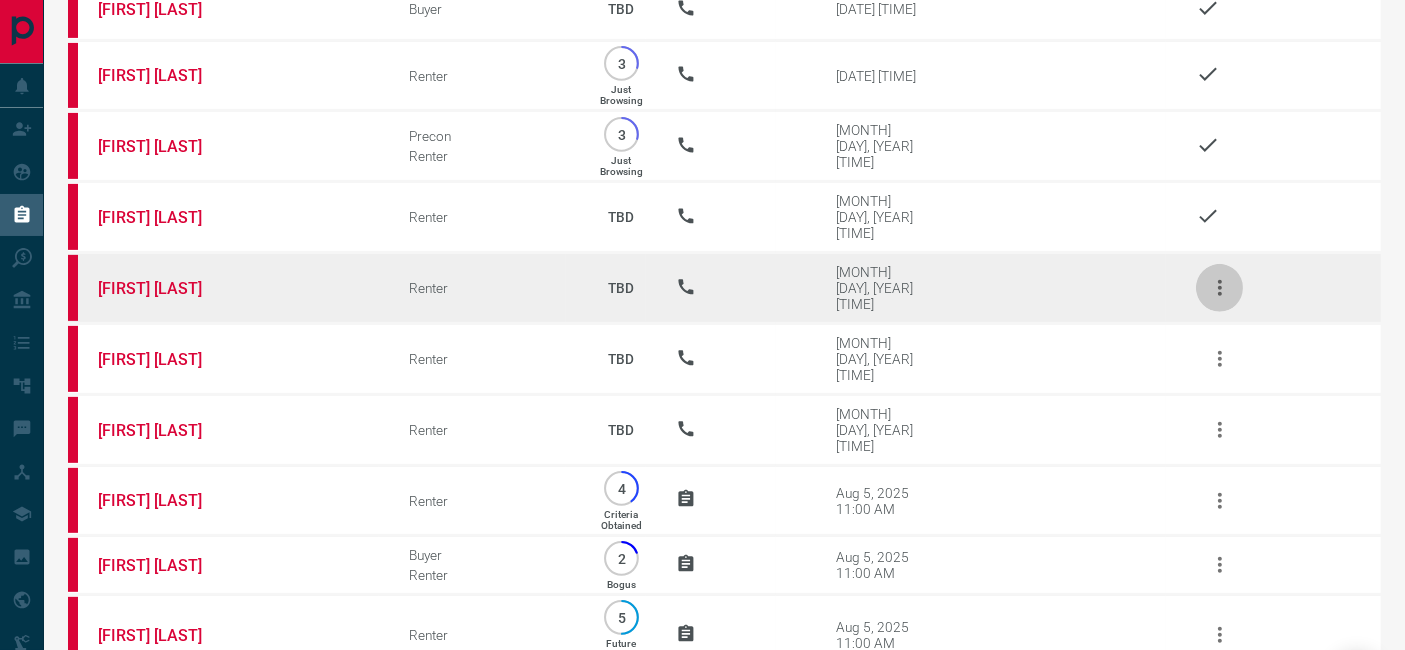 click 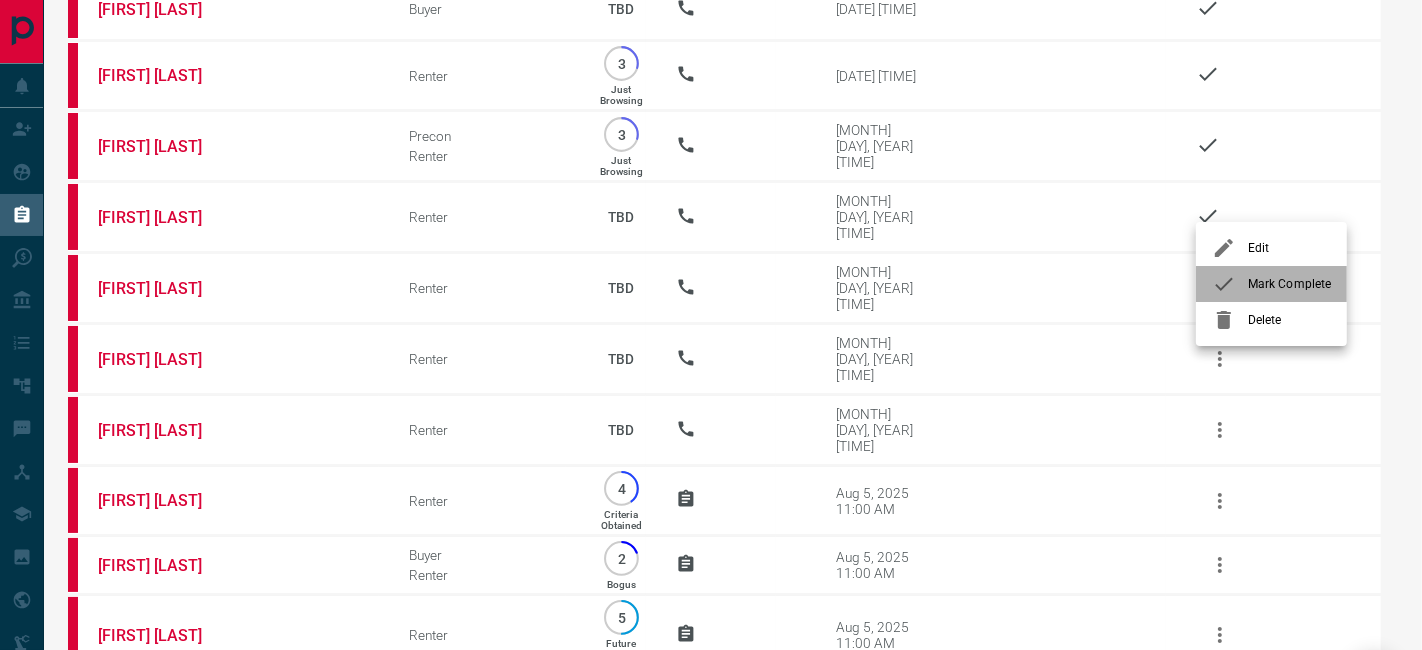 click on "Mark Complete" at bounding box center [1289, 284] 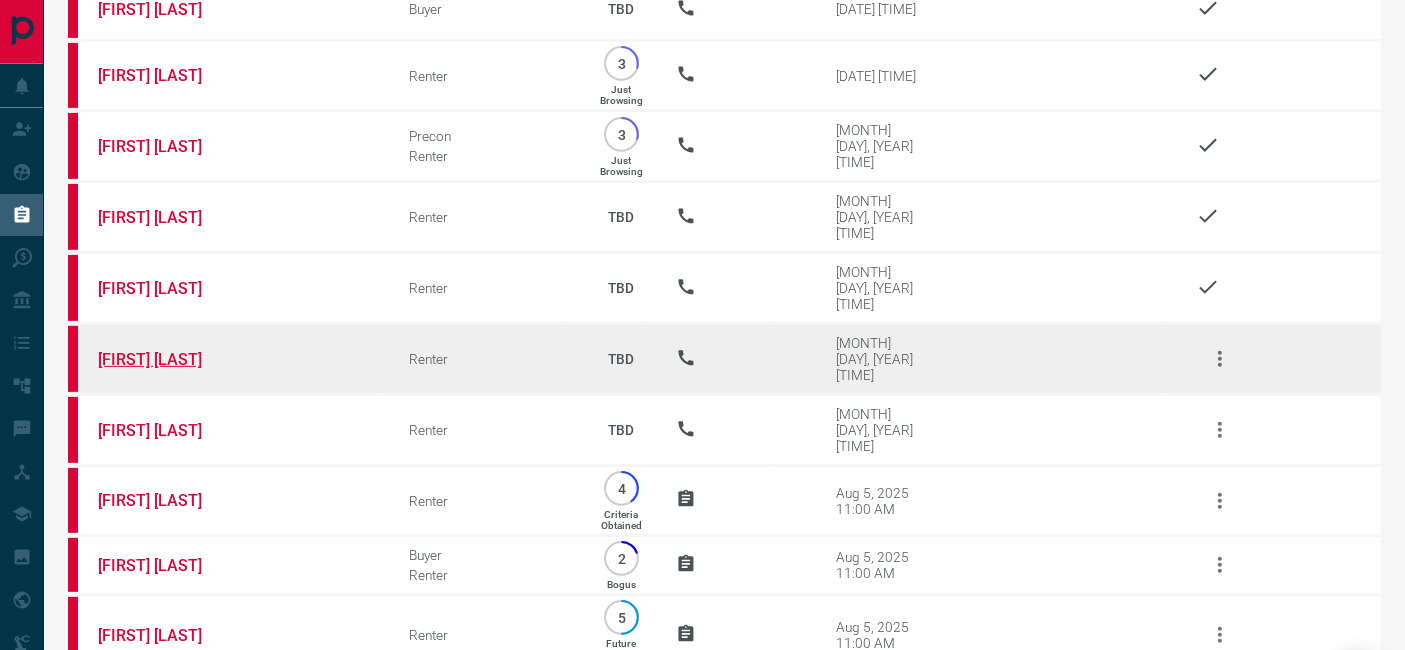 click on "[FIRST] [LAST]" at bounding box center (173, 359) 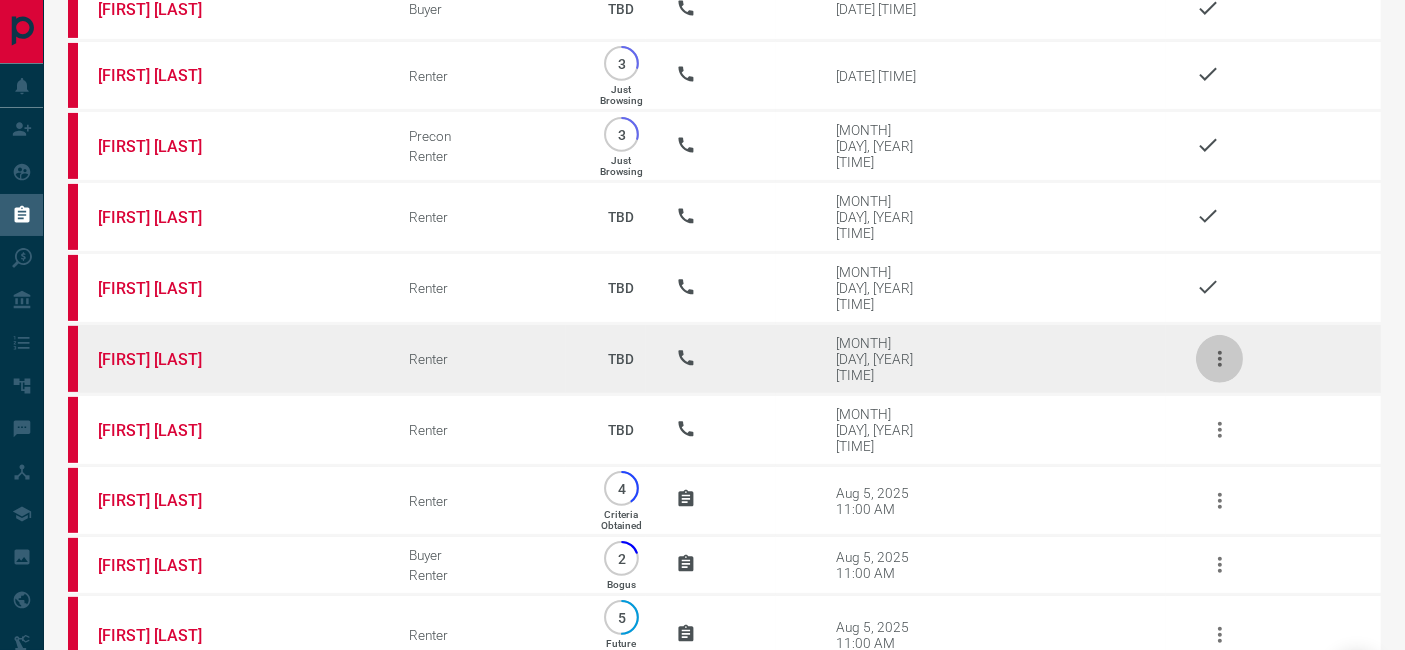 click 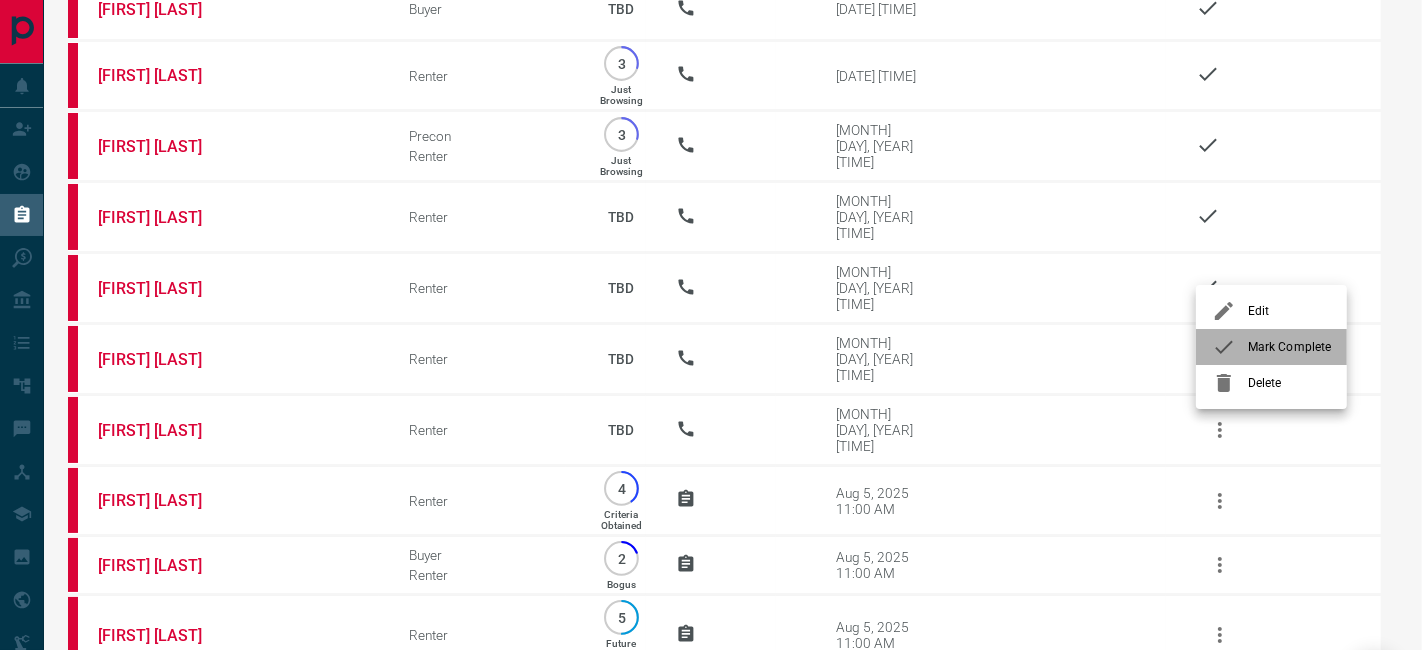 click on "Mark Complete" at bounding box center (1289, 347) 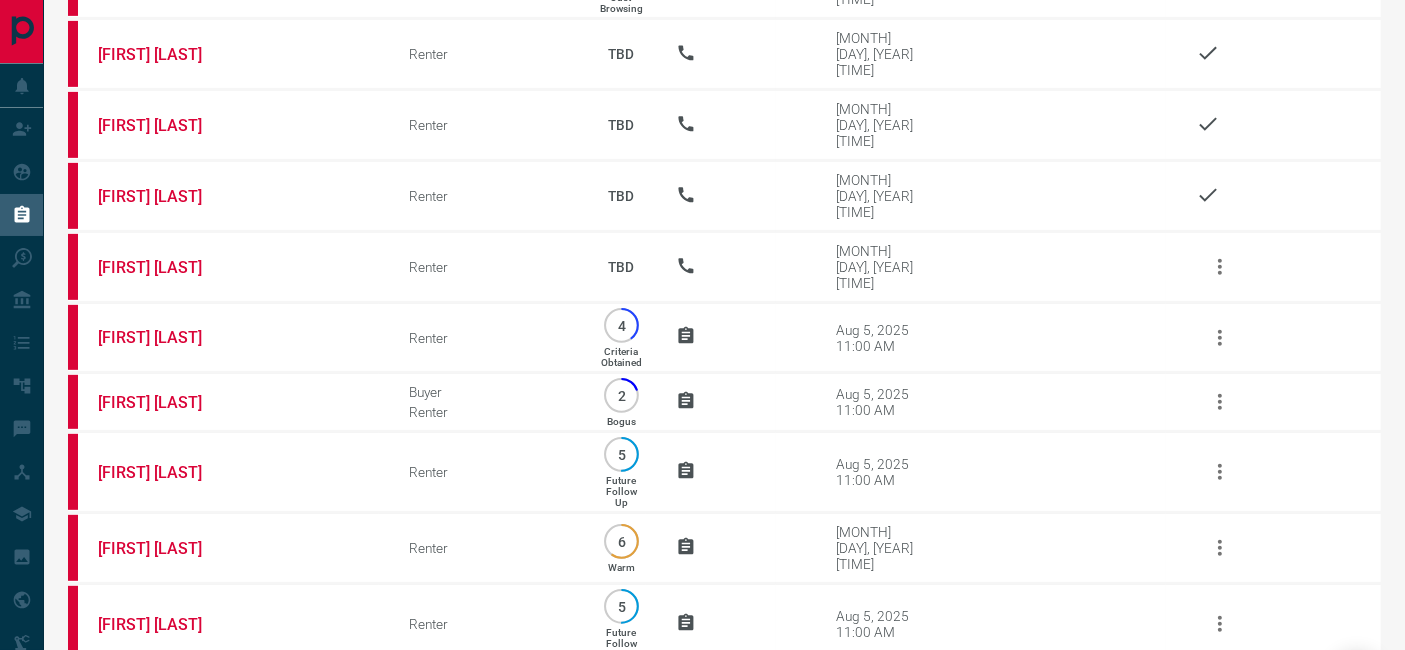 scroll, scrollTop: 885, scrollLeft: 0, axis: vertical 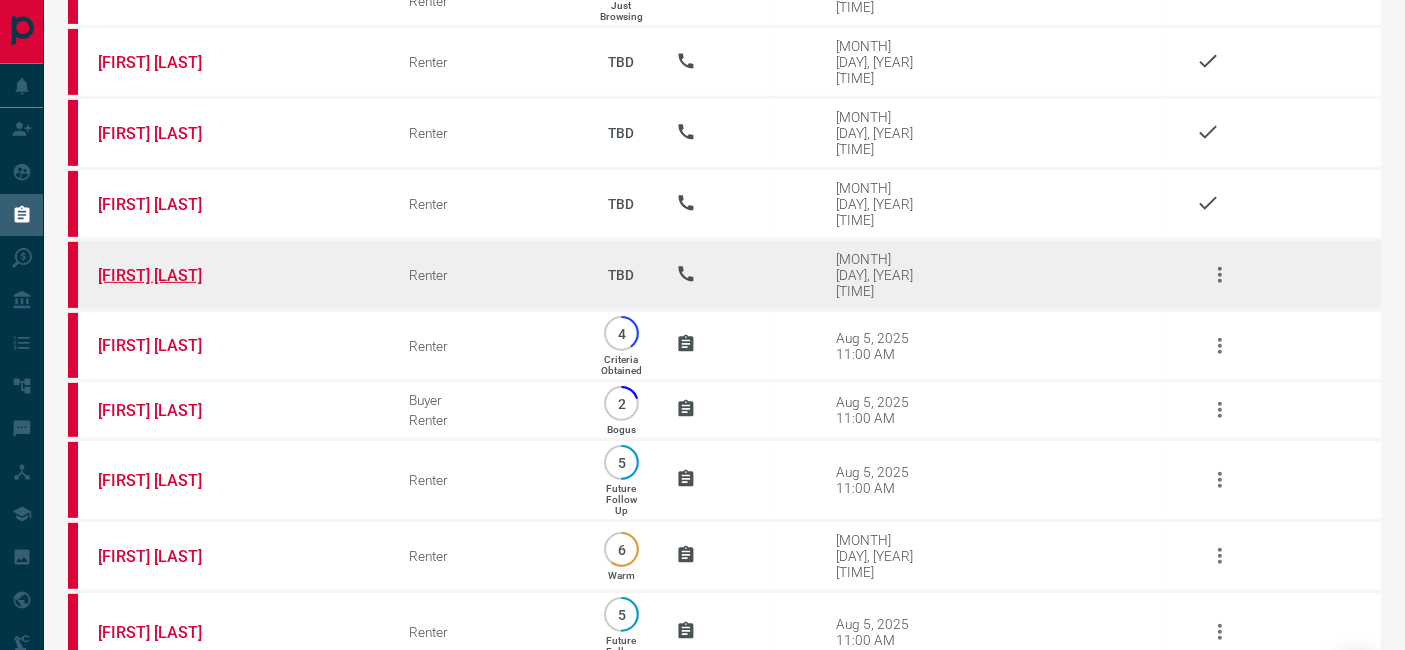 click on "[FIRST] [LAST]" at bounding box center [173, 275] 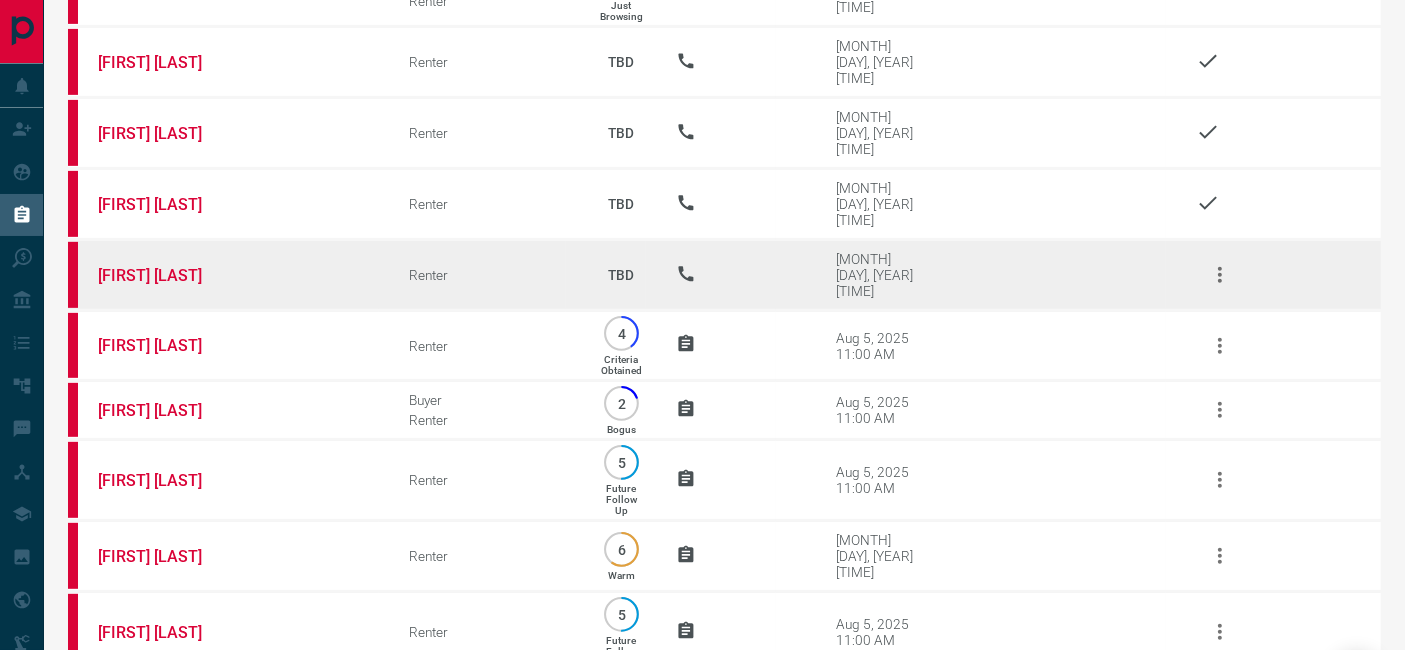 click at bounding box center [1220, 275] 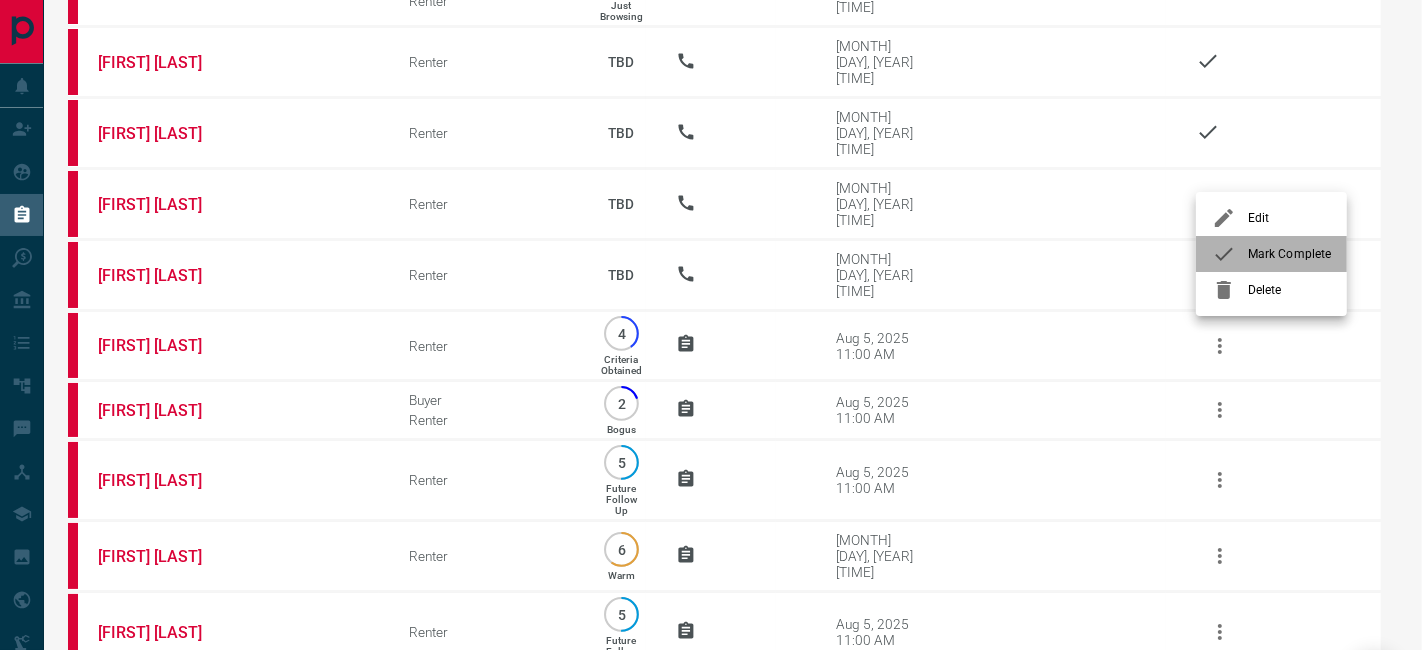 click on "Mark Complete" at bounding box center [1289, 254] 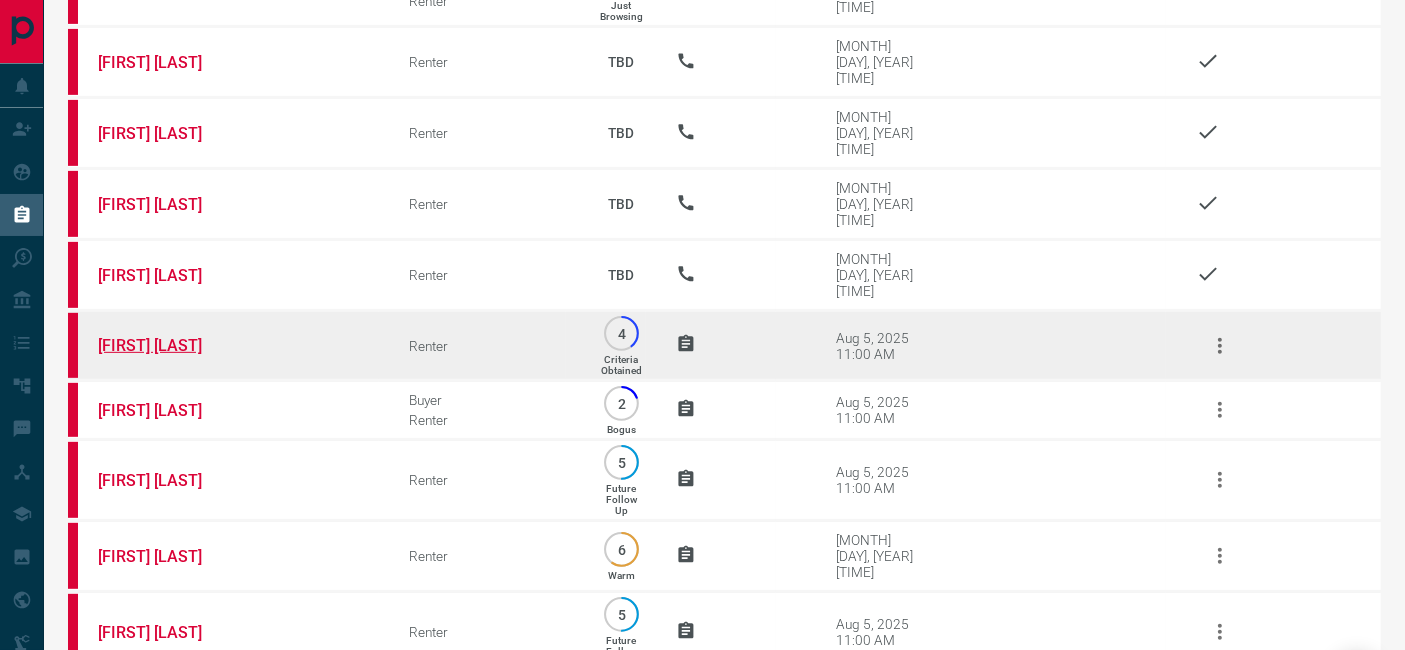 click on "[FIRST] [LAST]" at bounding box center (173, 345) 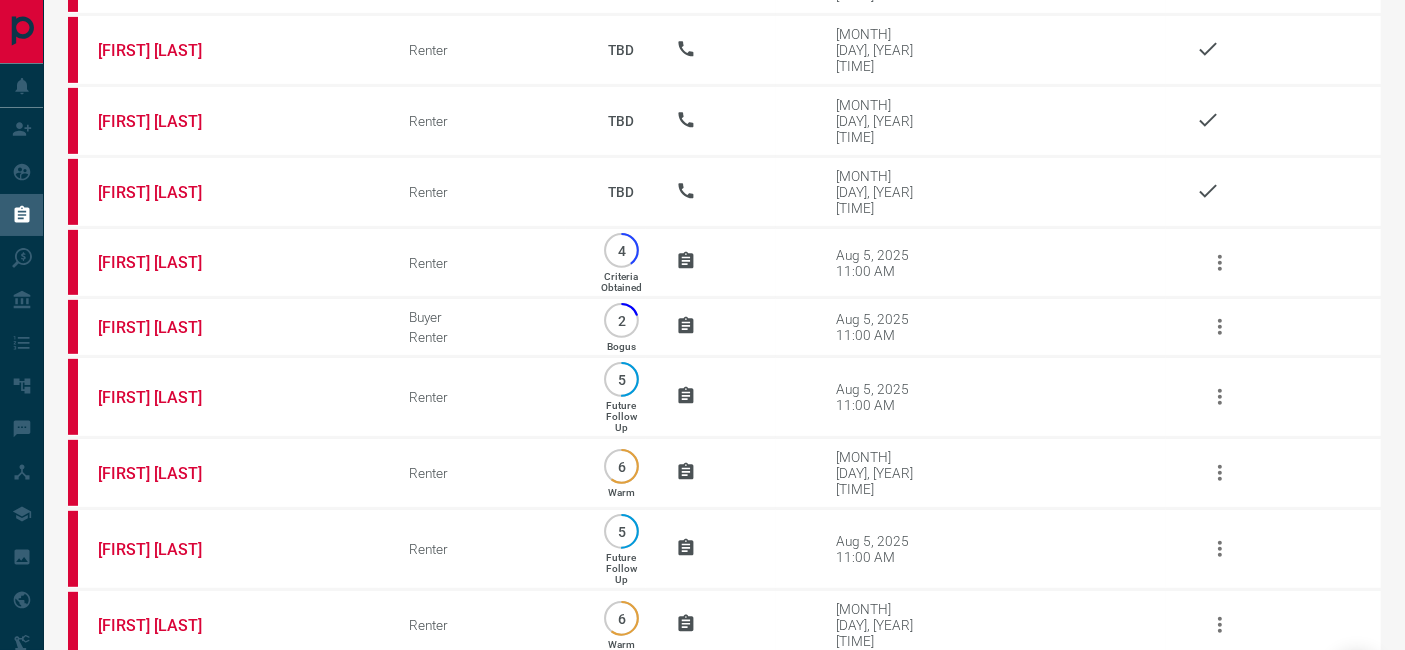 scroll, scrollTop: 952, scrollLeft: 0, axis: vertical 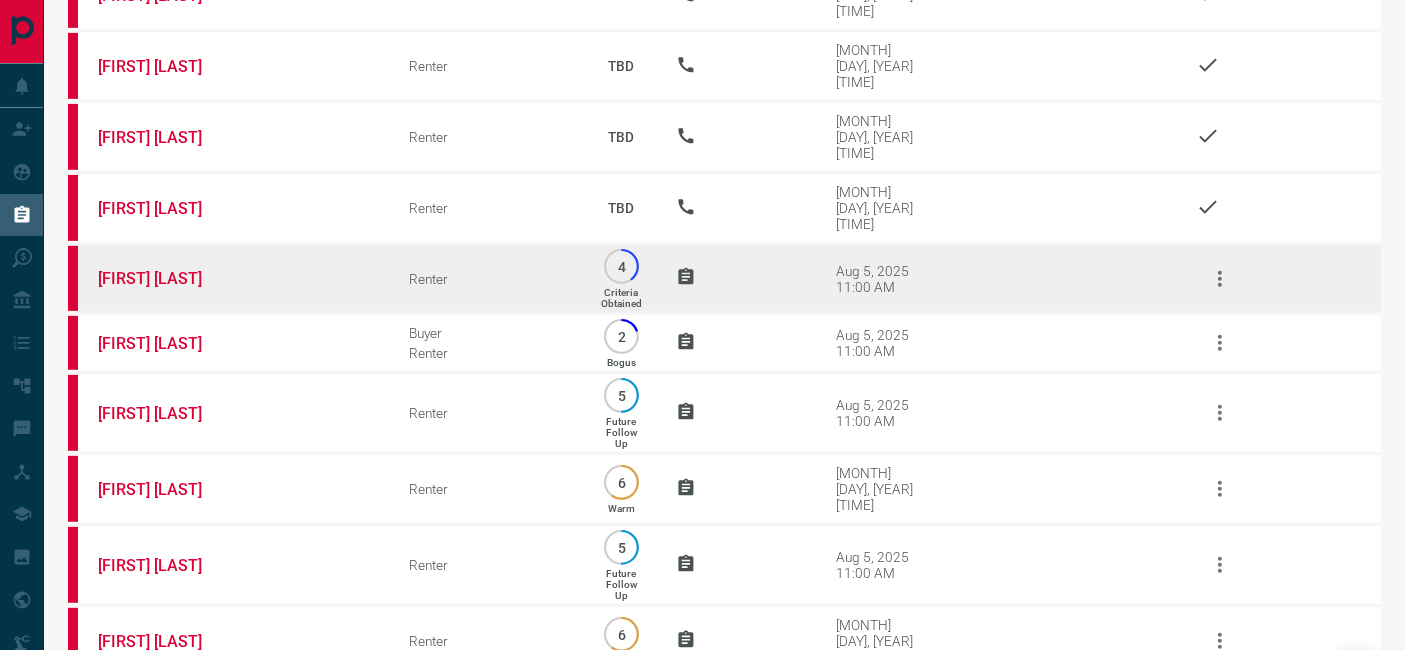 click at bounding box center (1220, 279) 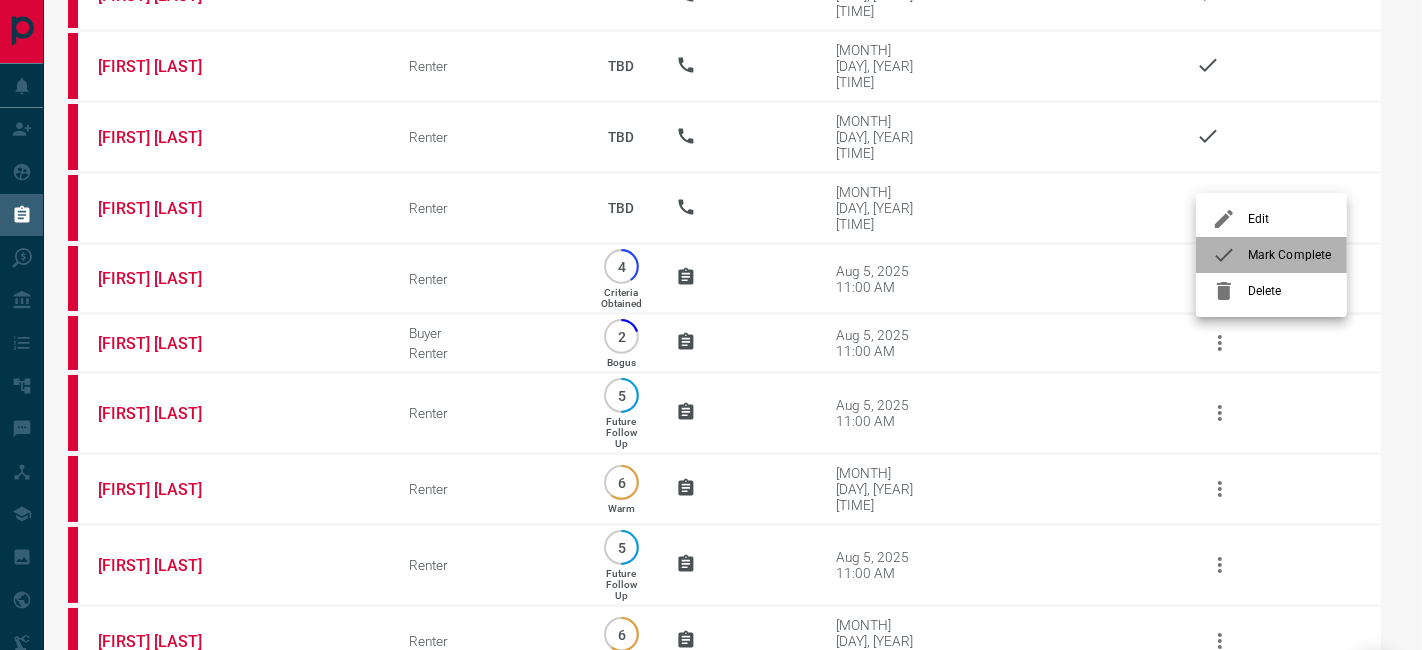 click on "Mark Complete" at bounding box center (1289, 255) 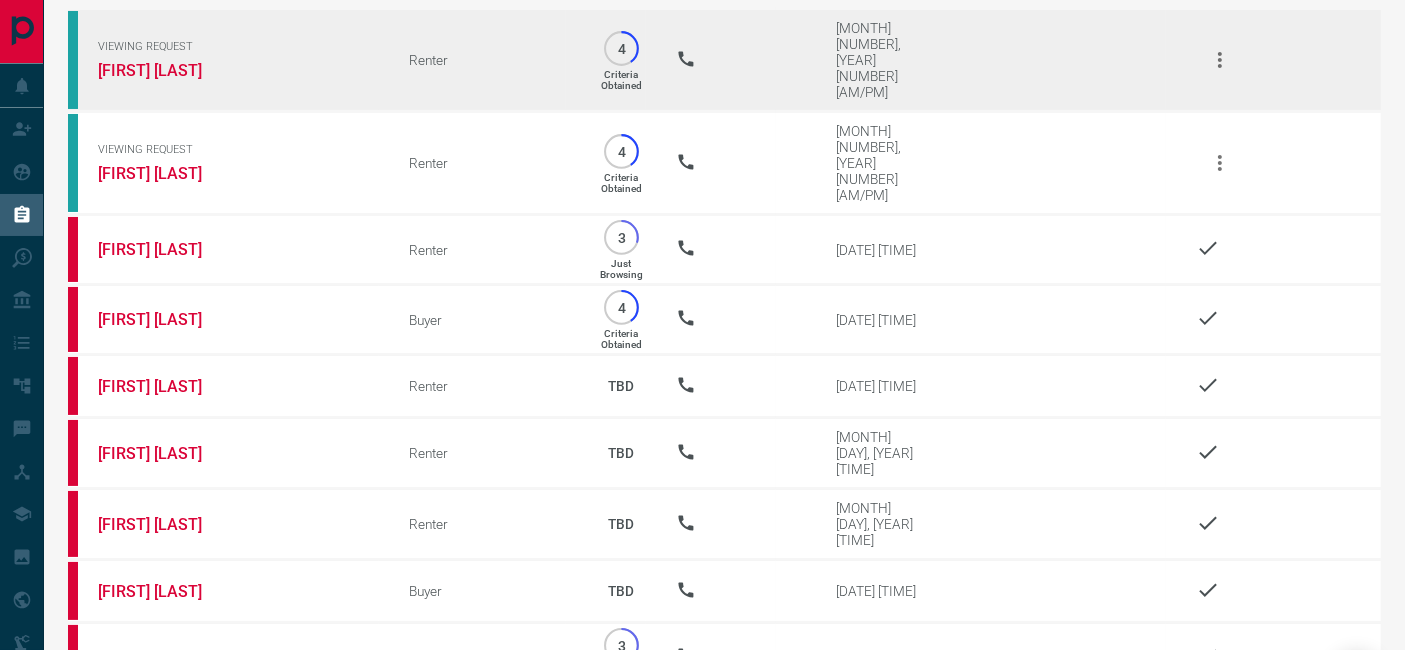 scroll, scrollTop: 0, scrollLeft: 0, axis: both 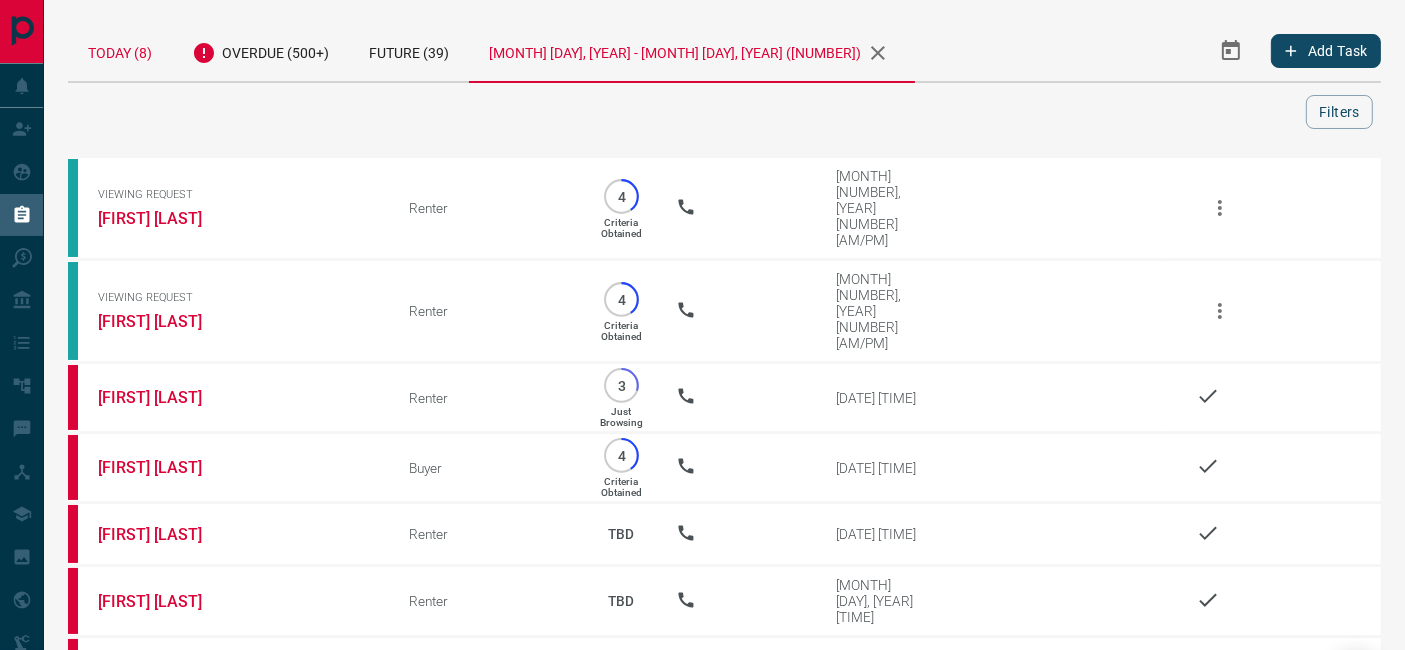 click on "Today (8)" at bounding box center (120, 50) 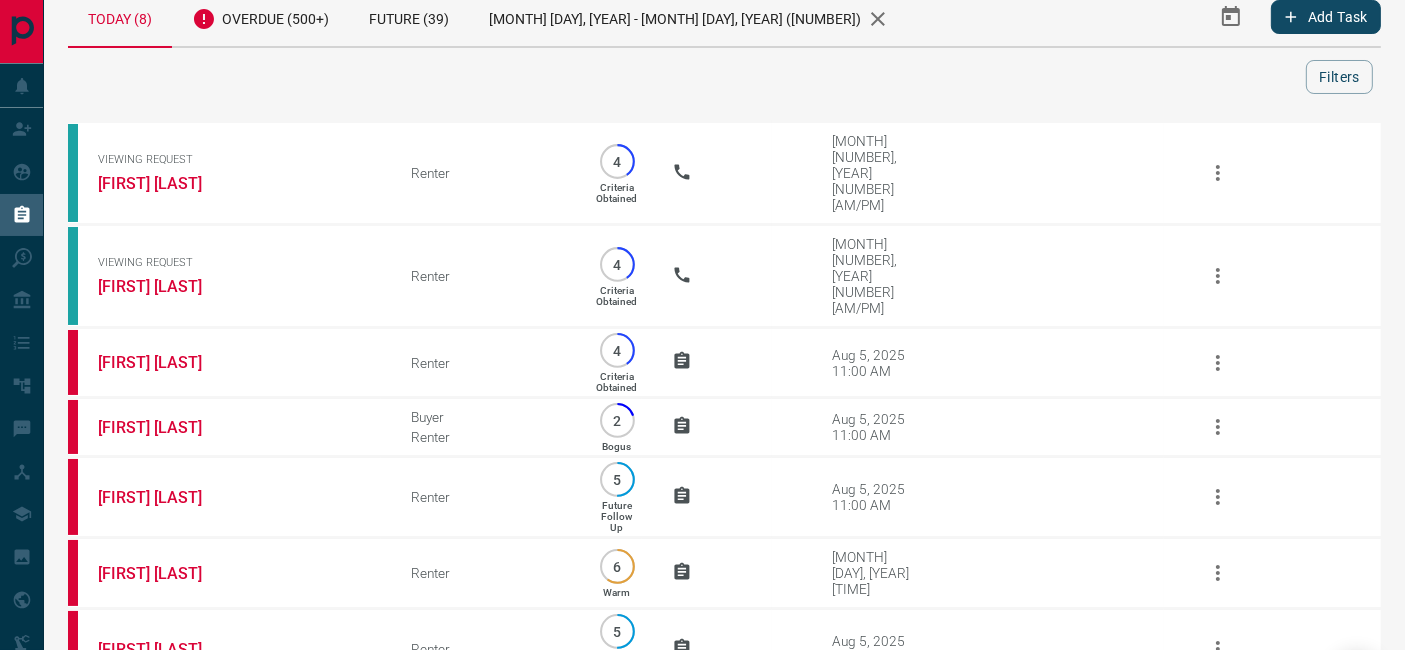 scroll, scrollTop: 0, scrollLeft: 0, axis: both 